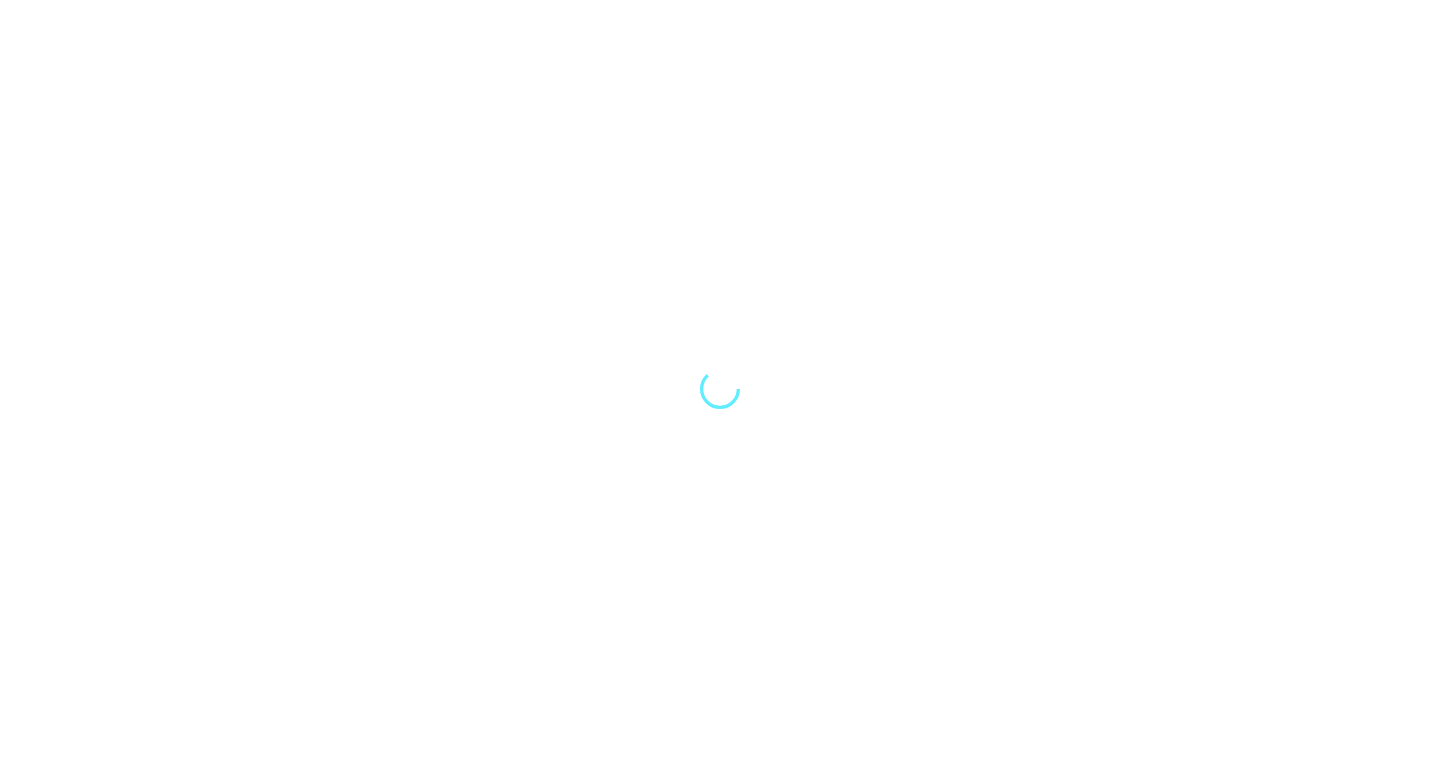 scroll, scrollTop: 0, scrollLeft: 0, axis: both 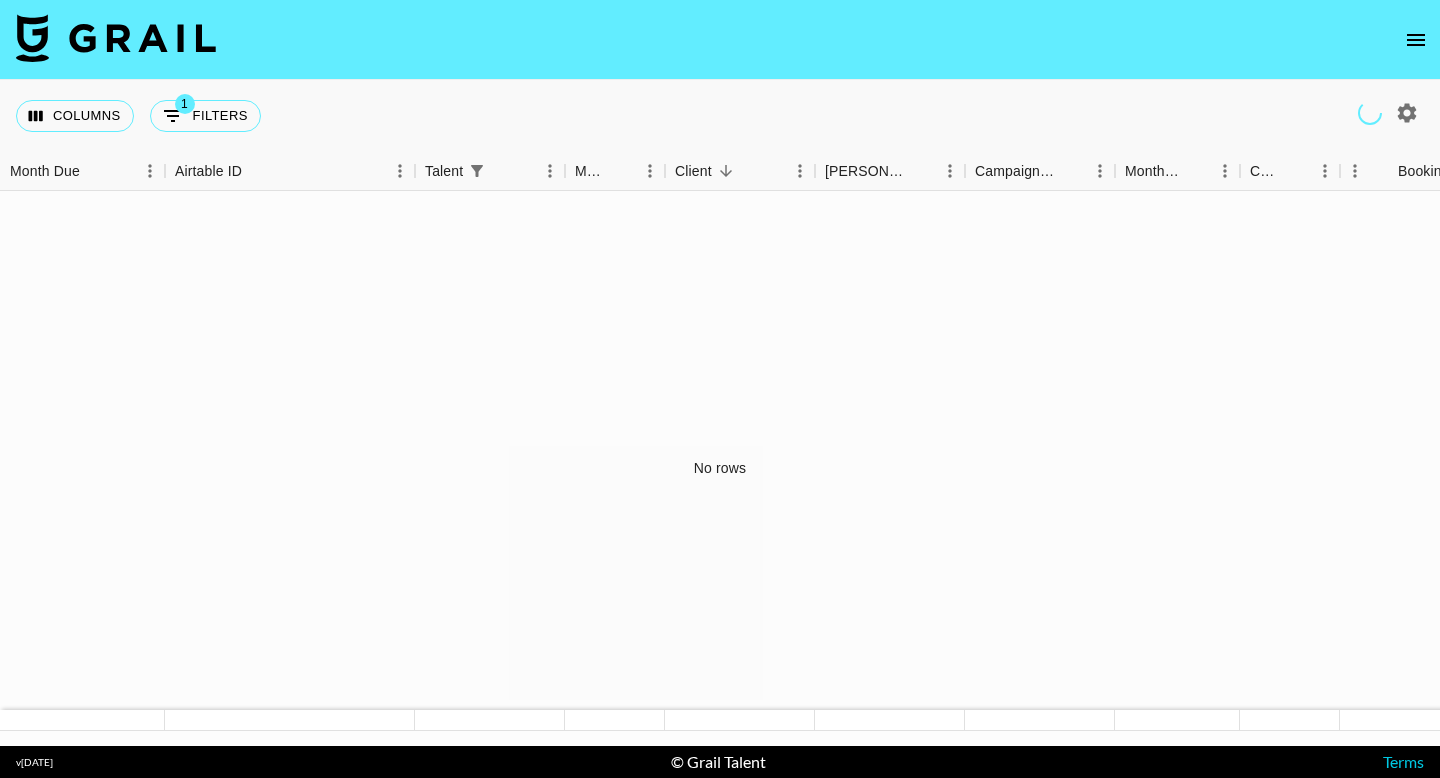 click 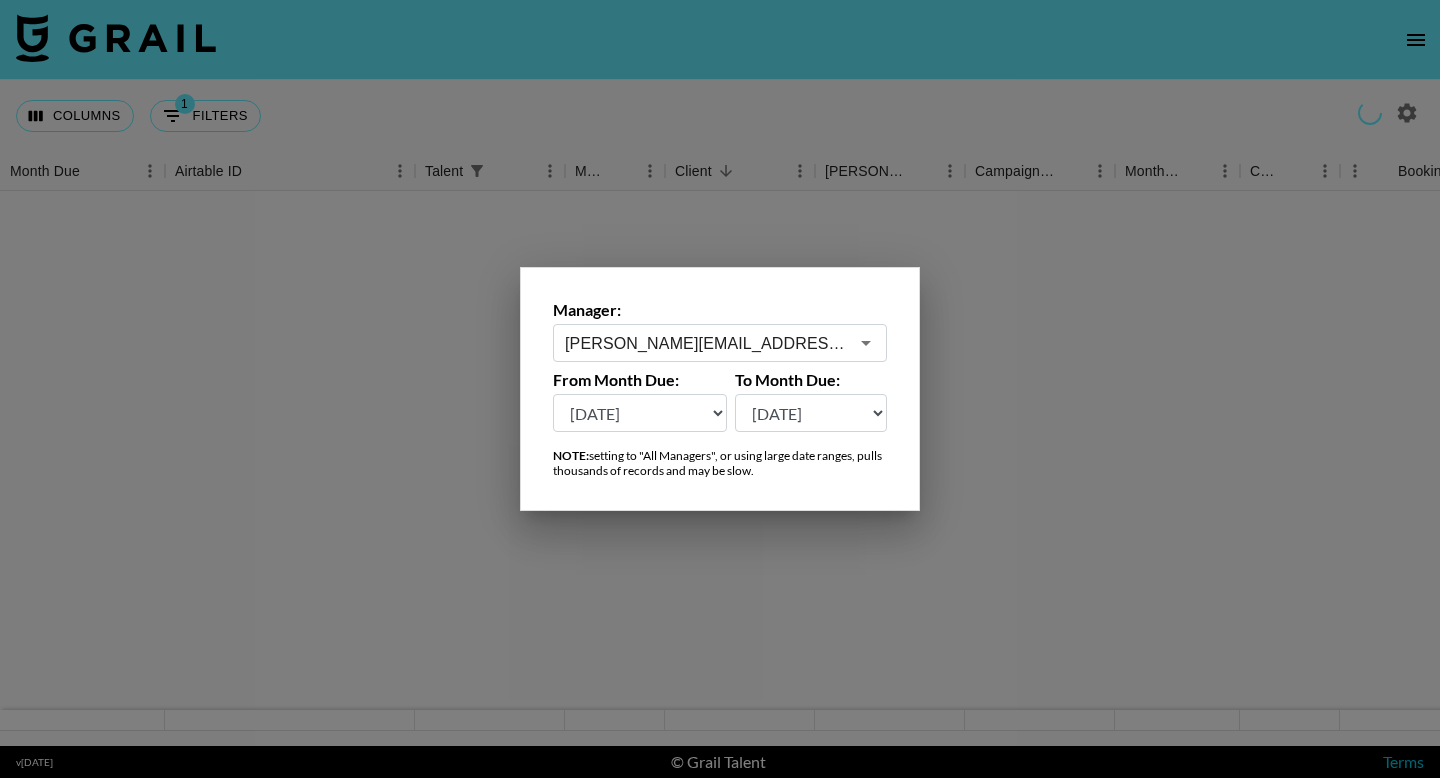 click 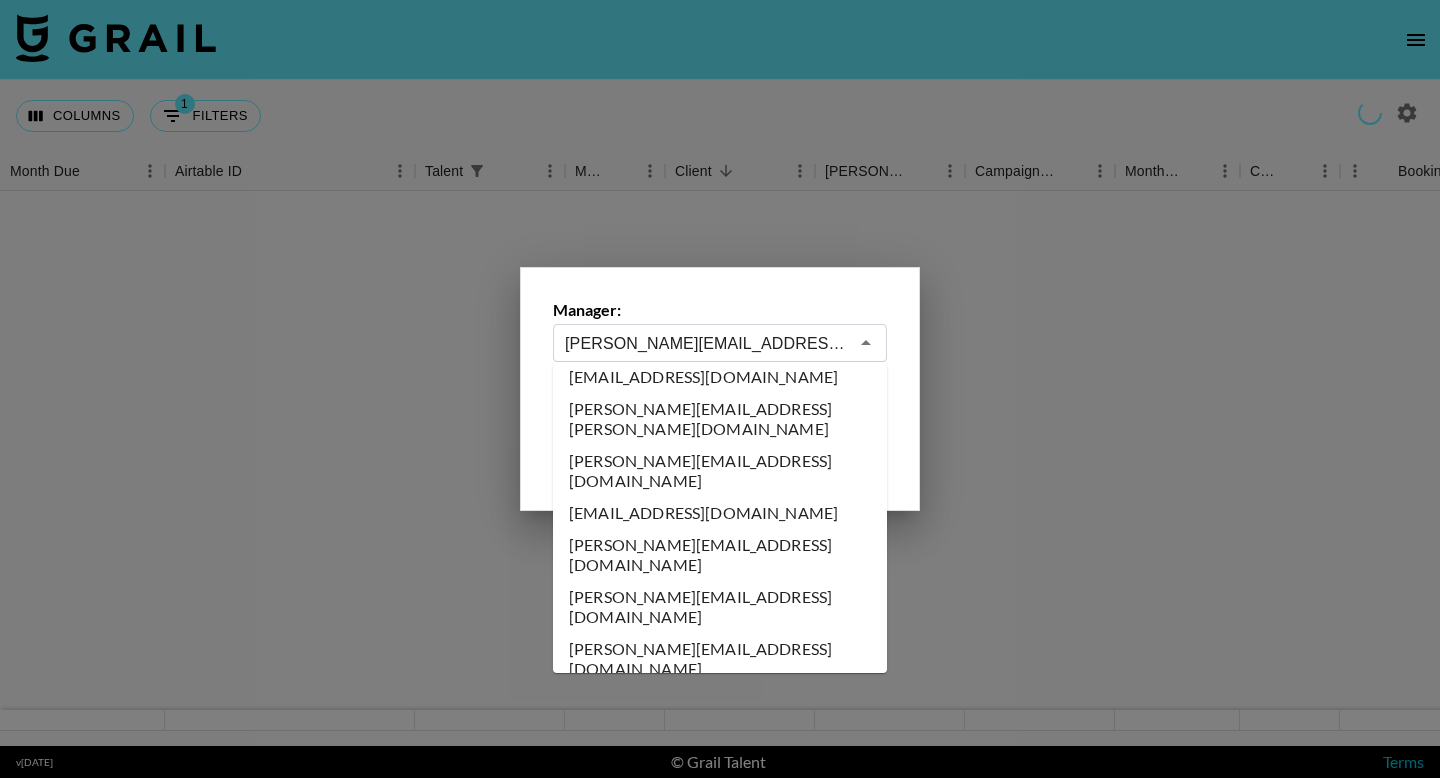 scroll, scrollTop: 0, scrollLeft: 0, axis: both 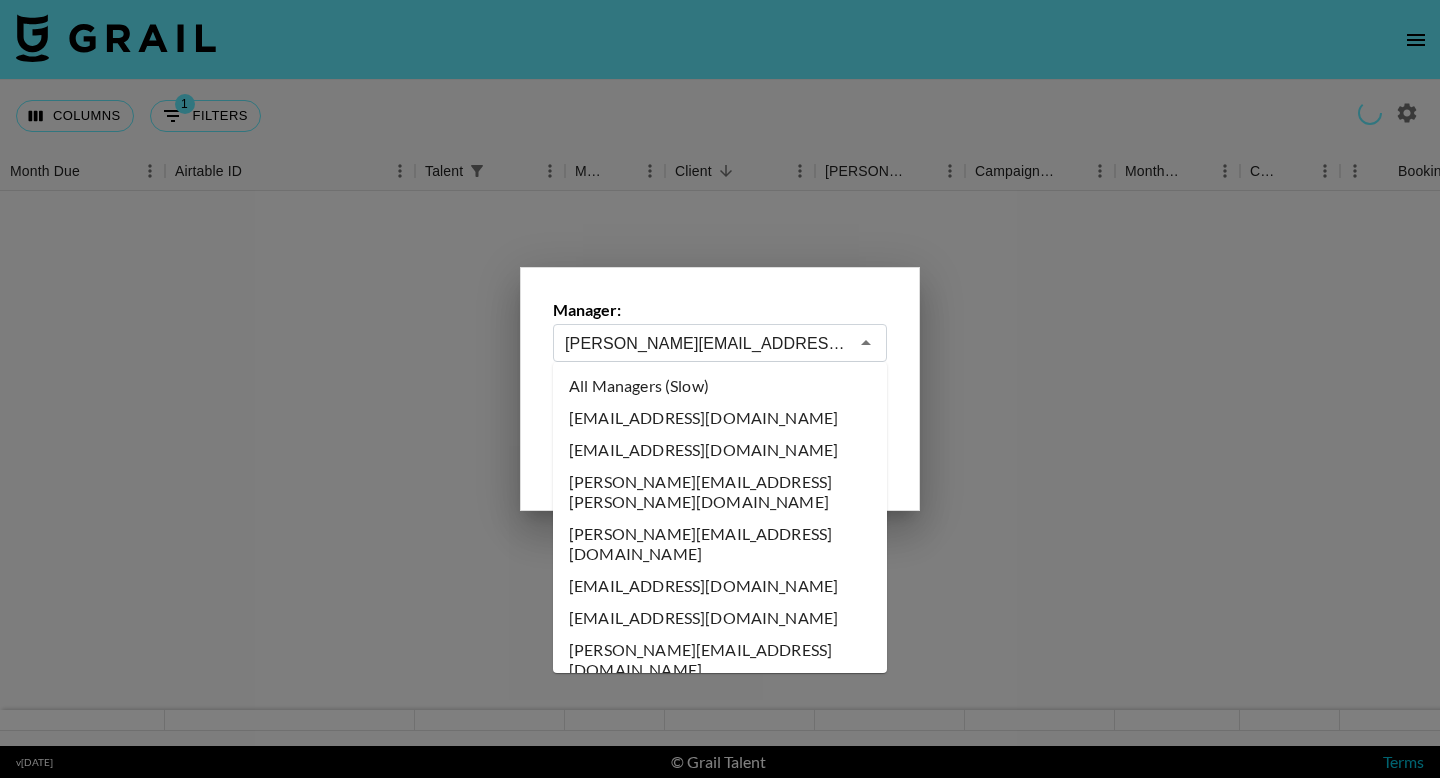 click on "All Managers (Slow)" at bounding box center [720, 386] 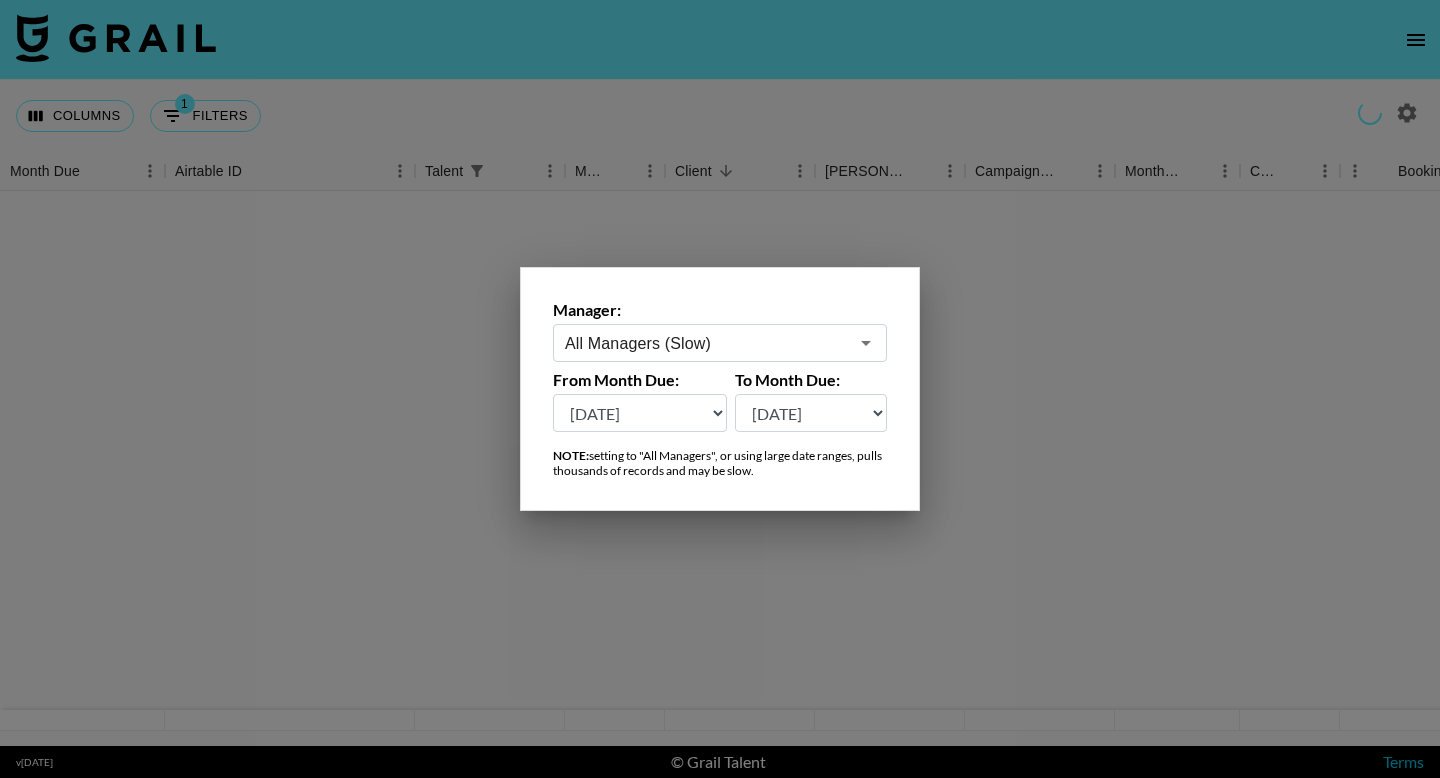 click at bounding box center (720, 389) 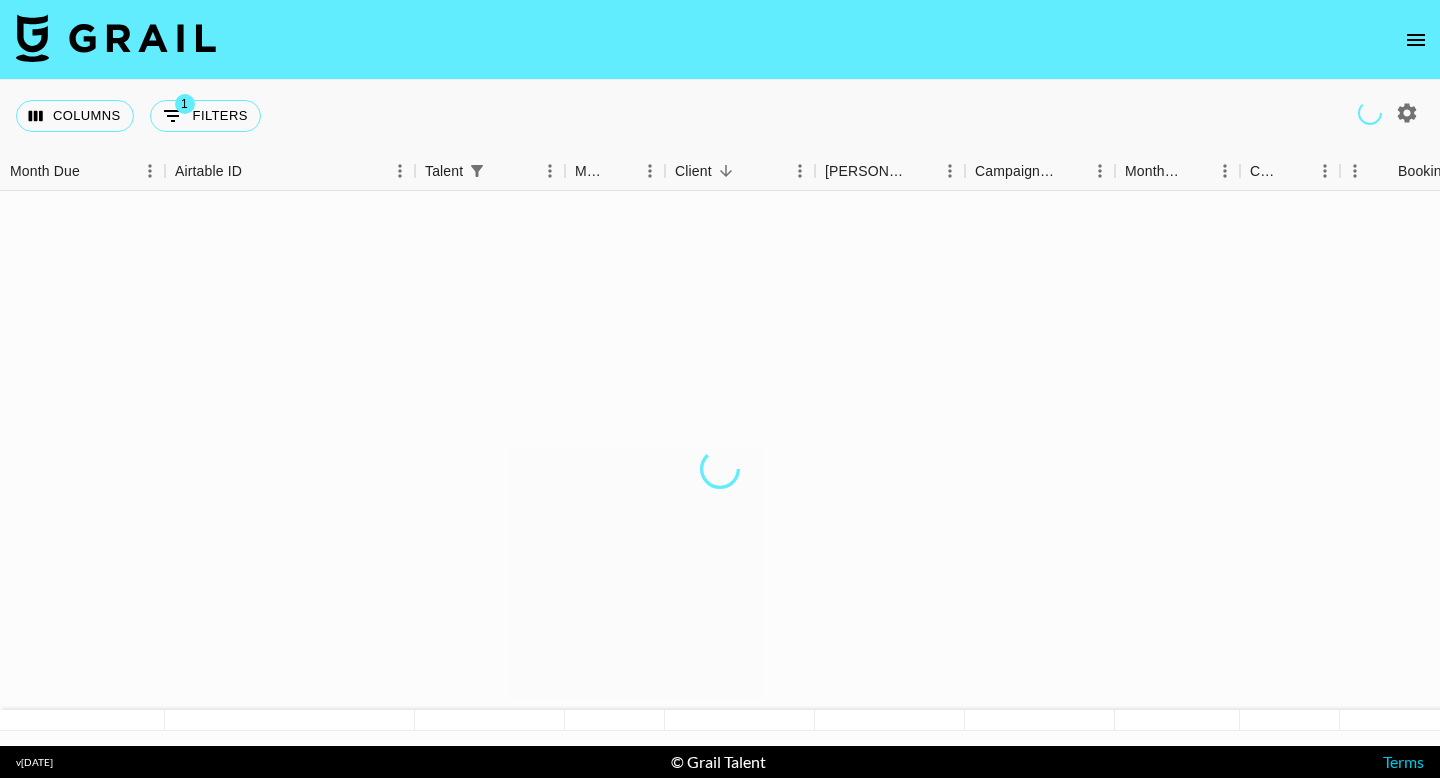 click 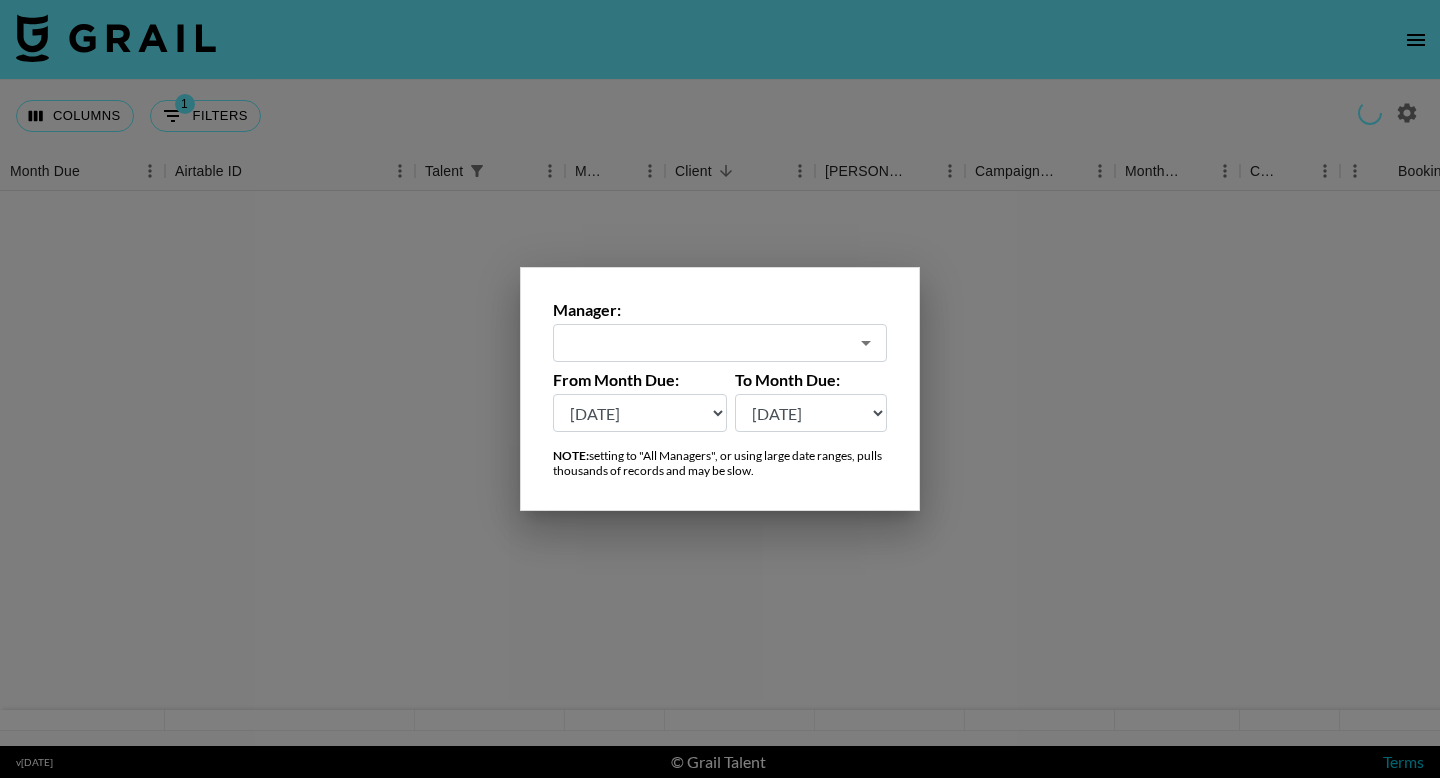 type on "All Managers (Slow)" 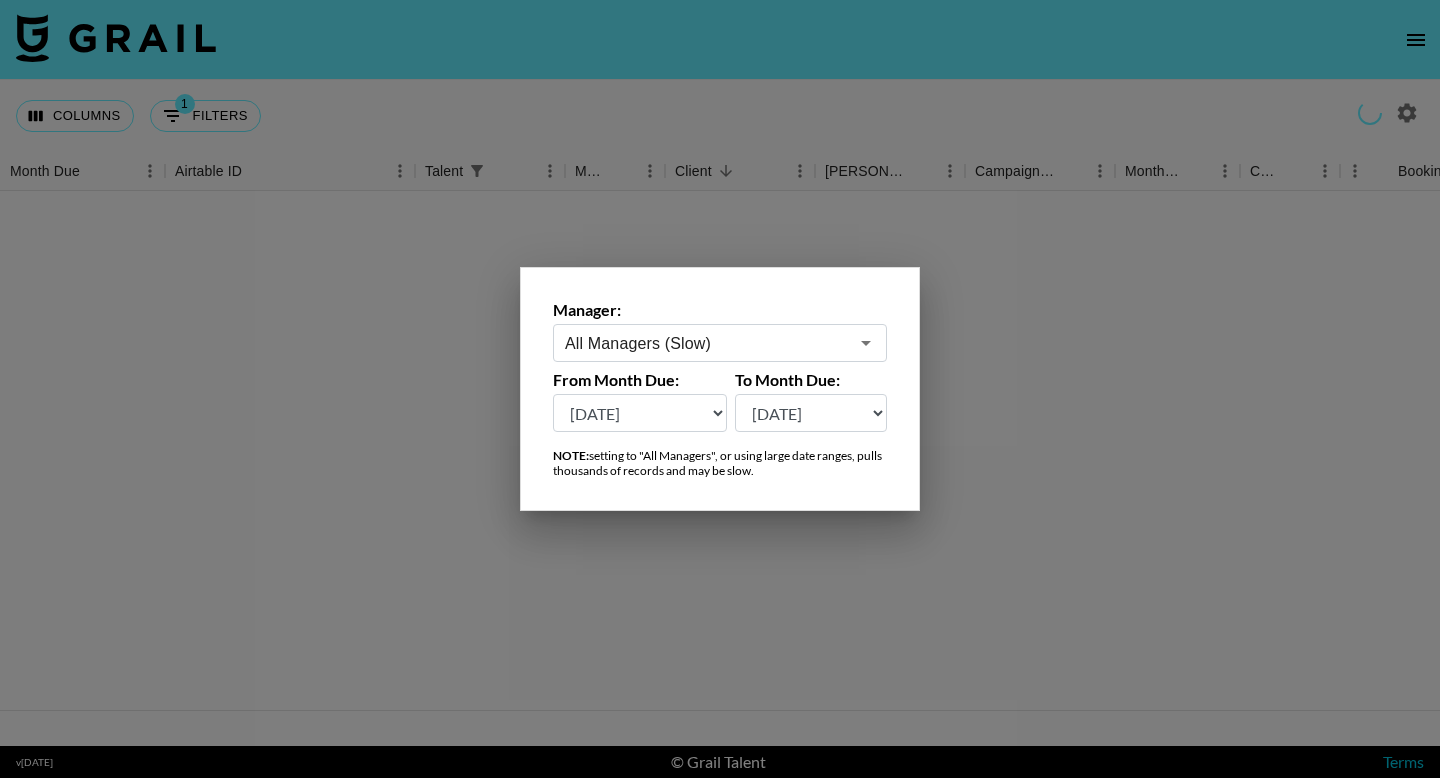 click on "[DATE] Jun '[DATE] Apr '[DATE] Feb '[DATE] Dec '[DATE] Oct '[DATE] Aug '[DATE] Jun '[DATE] Apr '[DATE] Feb '[DATE] Dec '[DATE] Oct '[DATE] Aug '[DATE]" at bounding box center (640, 413) 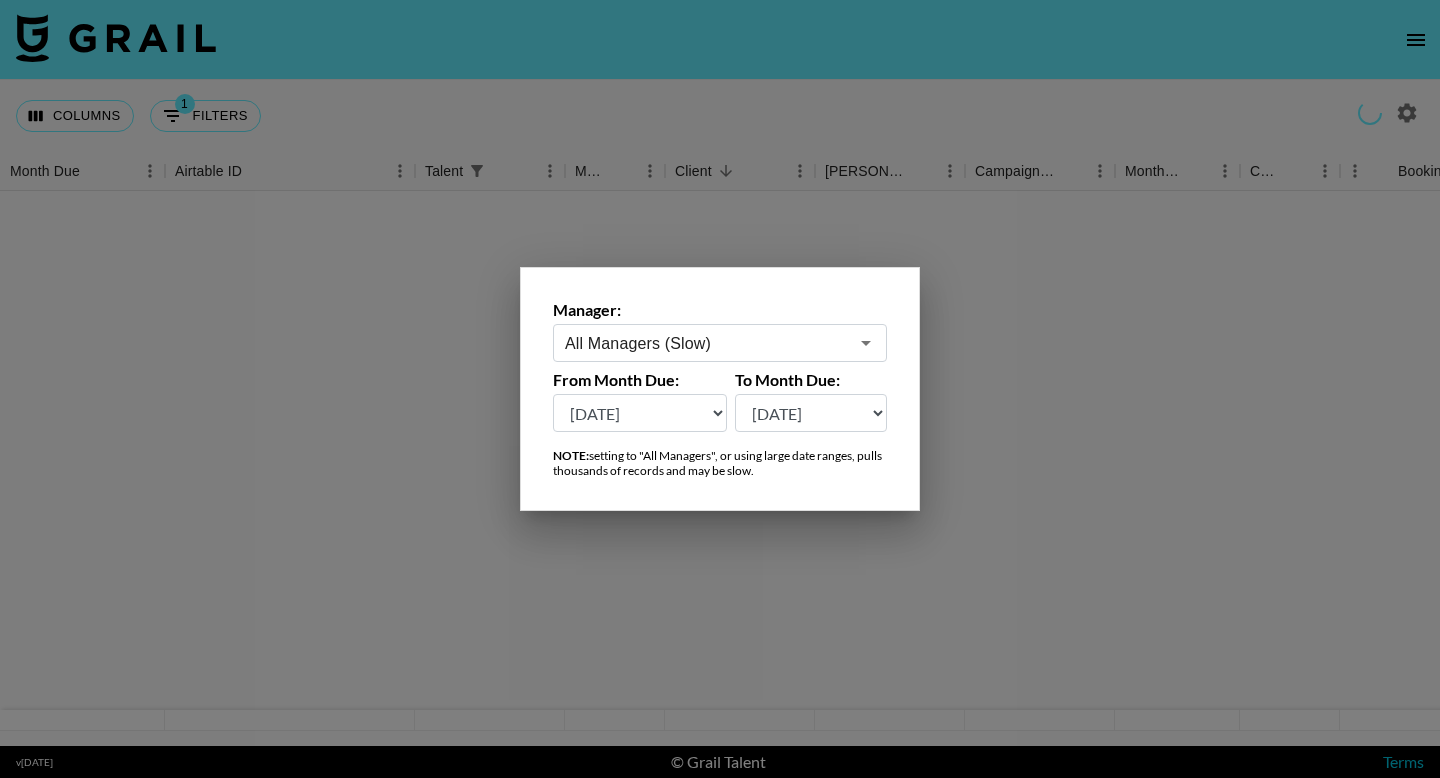 click at bounding box center [720, 389] 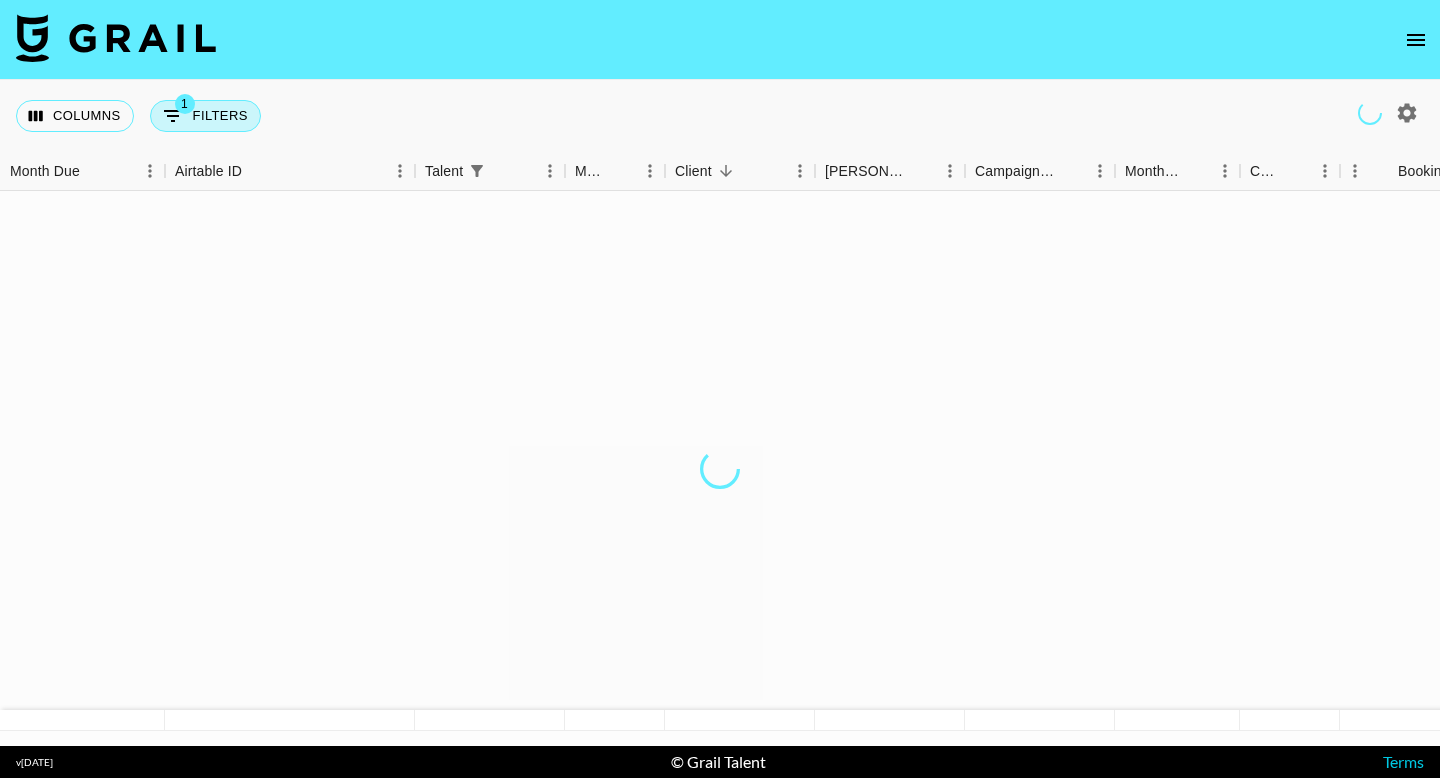 click on "1 Filters" at bounding box center (205, 116) 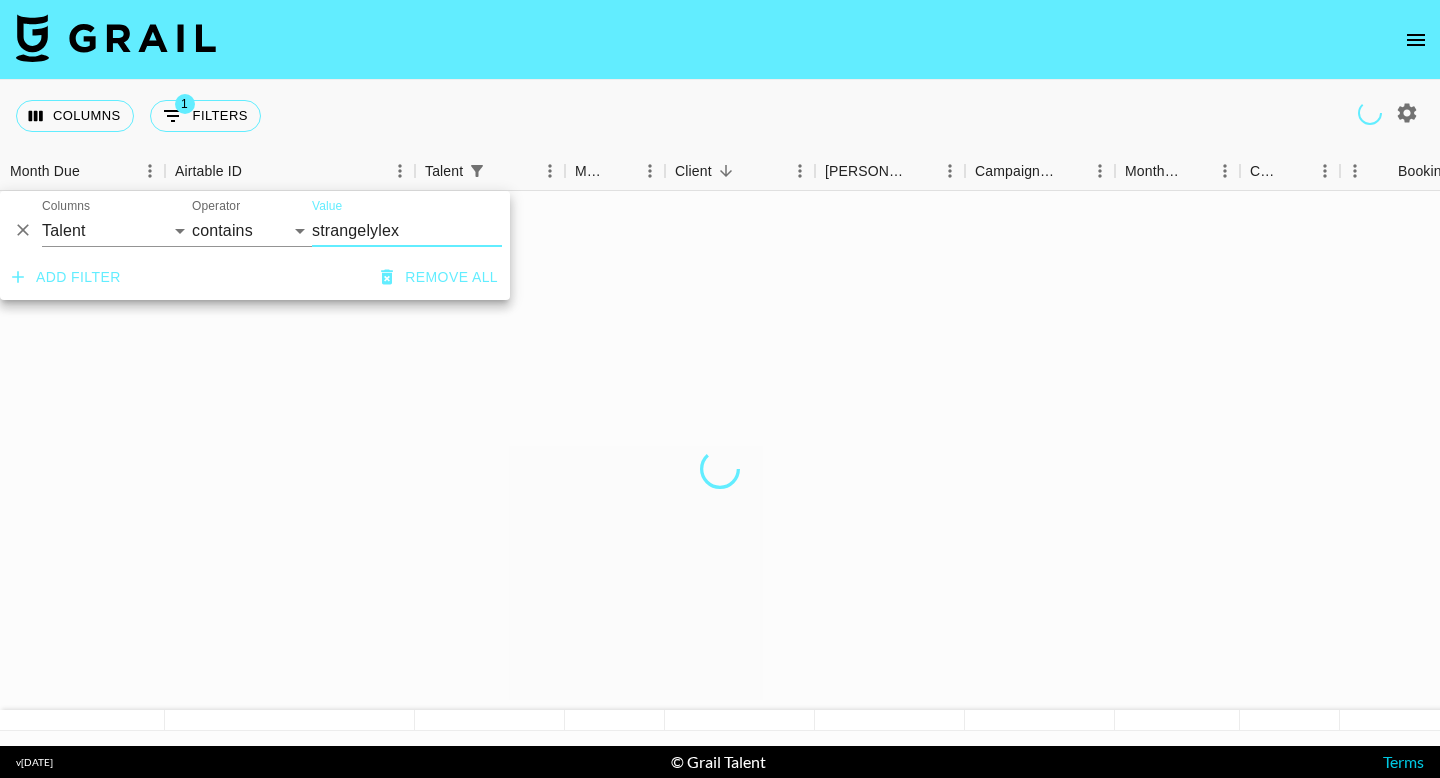 drag, startPoint x: 413, startPoint y: 234, endPoint x: 286, endPoint y: 234, distance: 127 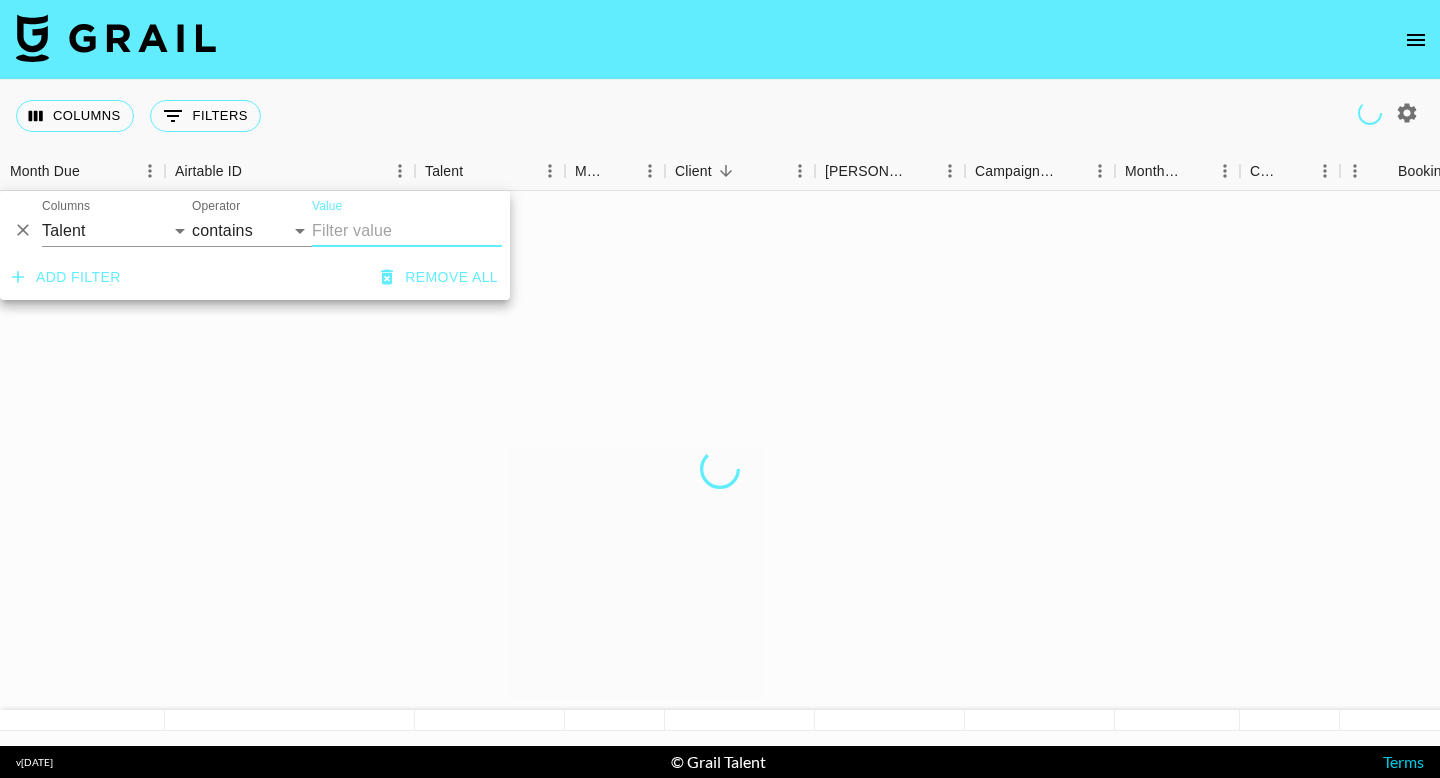 type 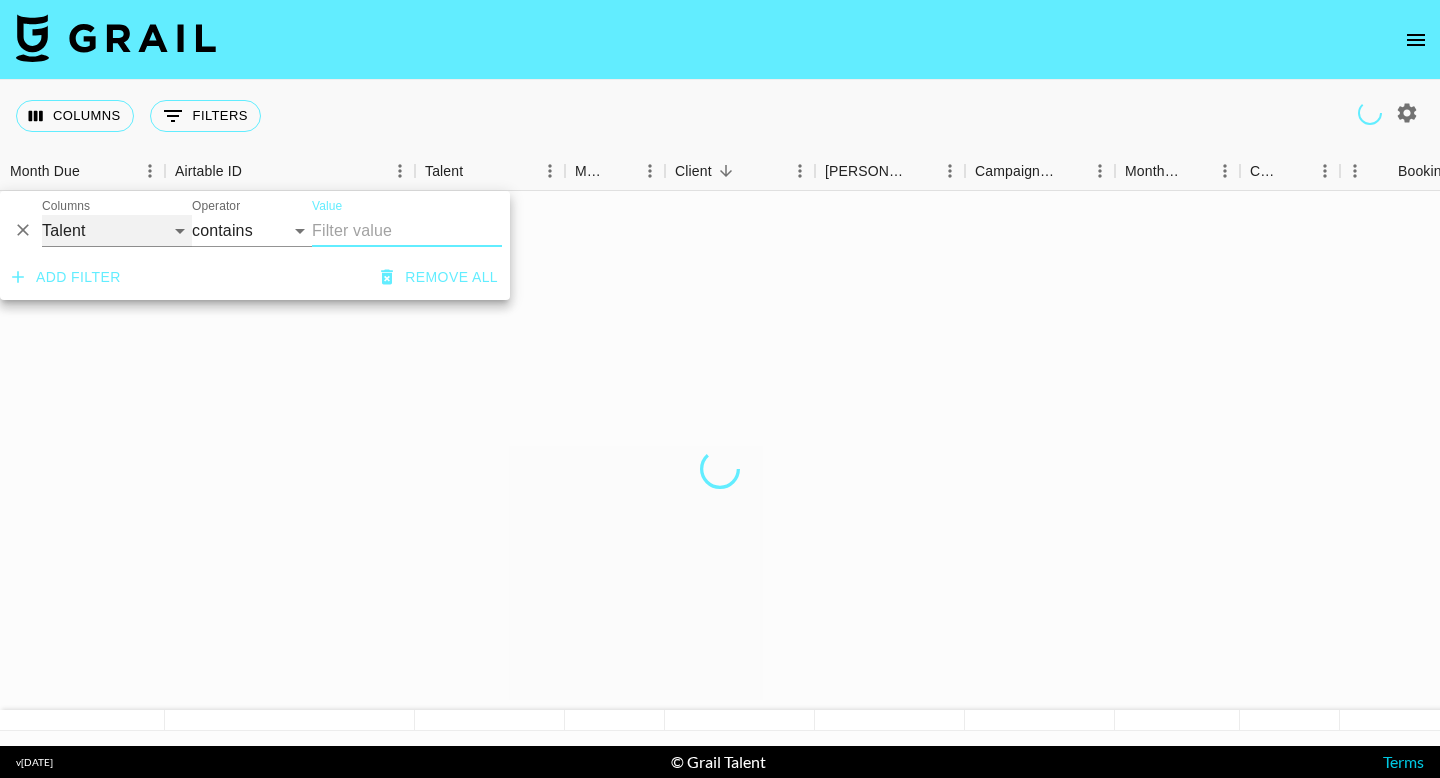 click on "Grail Platform ID Airtable ID Talent Manager Client [PERSON_NAME] Campaign (Type) Date Created Created by Grail Team Month Due Currency Booking Price Creator Commmission Override External Commission Expenses: Remove Commission? Commission Status Video Link Boost Code Special Booking Type PO Number Invoice Notes Uniport Contact Email Contract File Payment Sent Payment Sent Date Invoice Link" at bounding box center [117, 231] 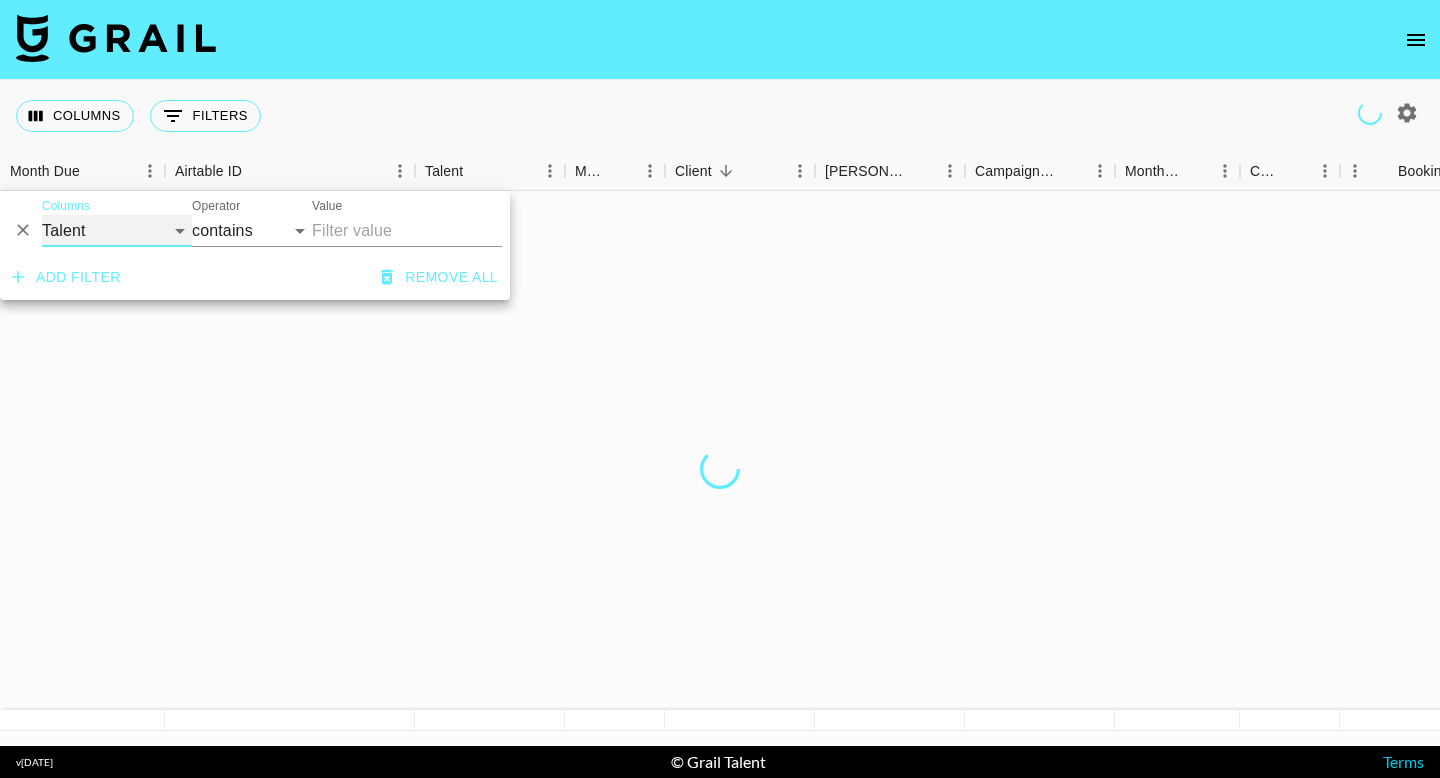 click on "Grail Platform ID Airtable ID Talent Manager Client [PERSON_NAME] Campaign (Type) Date Created Created by Grail Team Month Due Currency Booking Price Creator Commmission Override External Commission Expenses: Remove Commission? Commission Status Video Link Boost Code Special Booking Type PO Number Invoice Notes Uniport Contact Email Contract File Payment Sent Payment Sent Date Invoice Link" at bounding box center [117, 231] 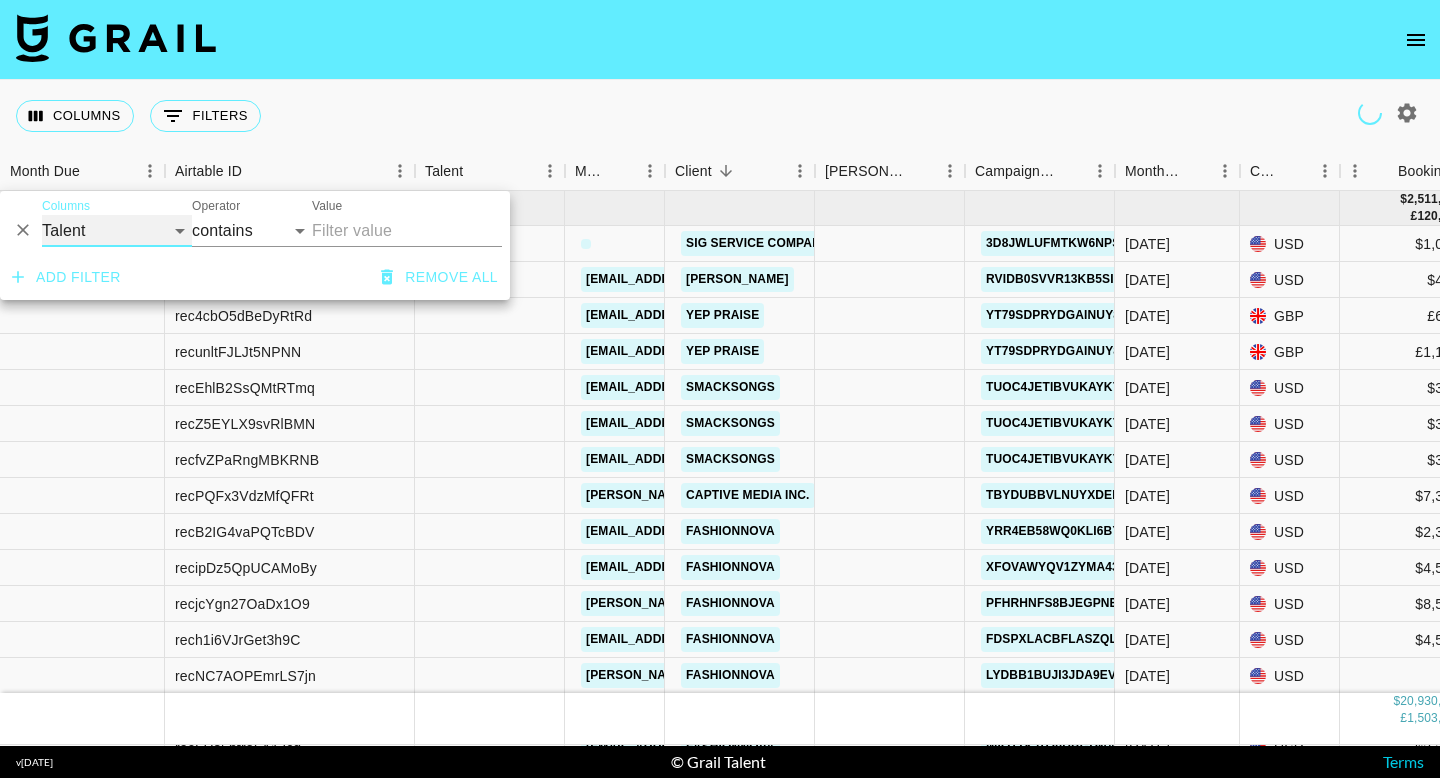 select on "clientId" 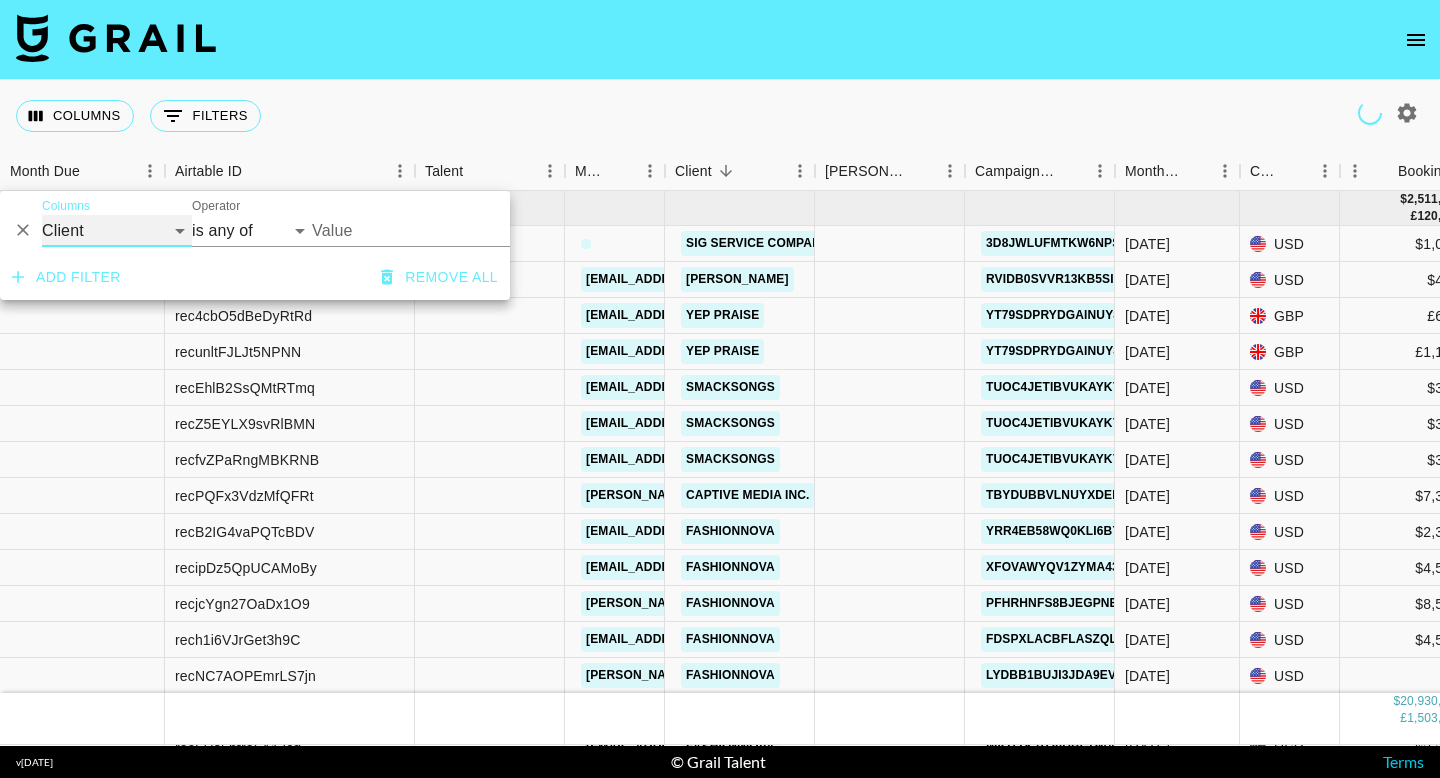 select on "is" 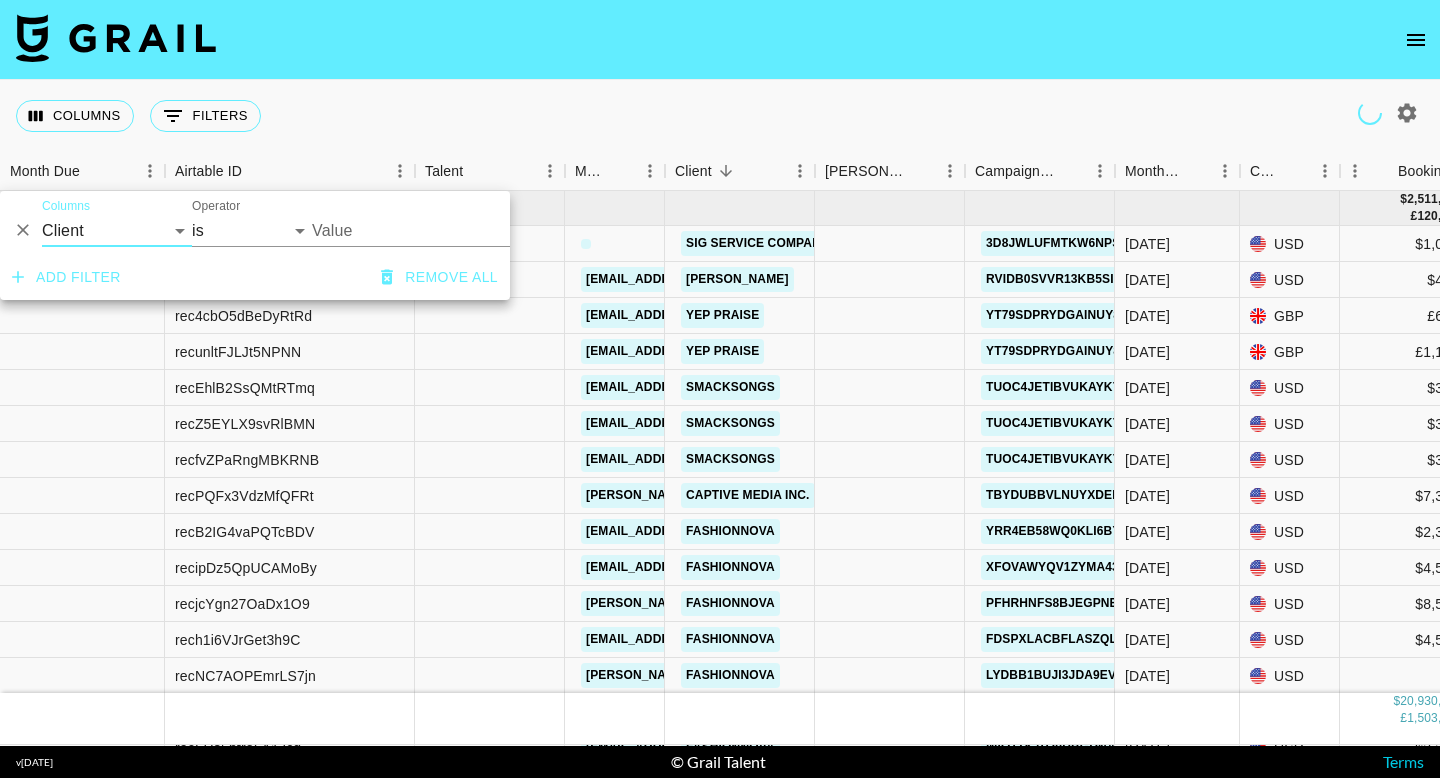 click on "Value" at bounding box center (447, 230) 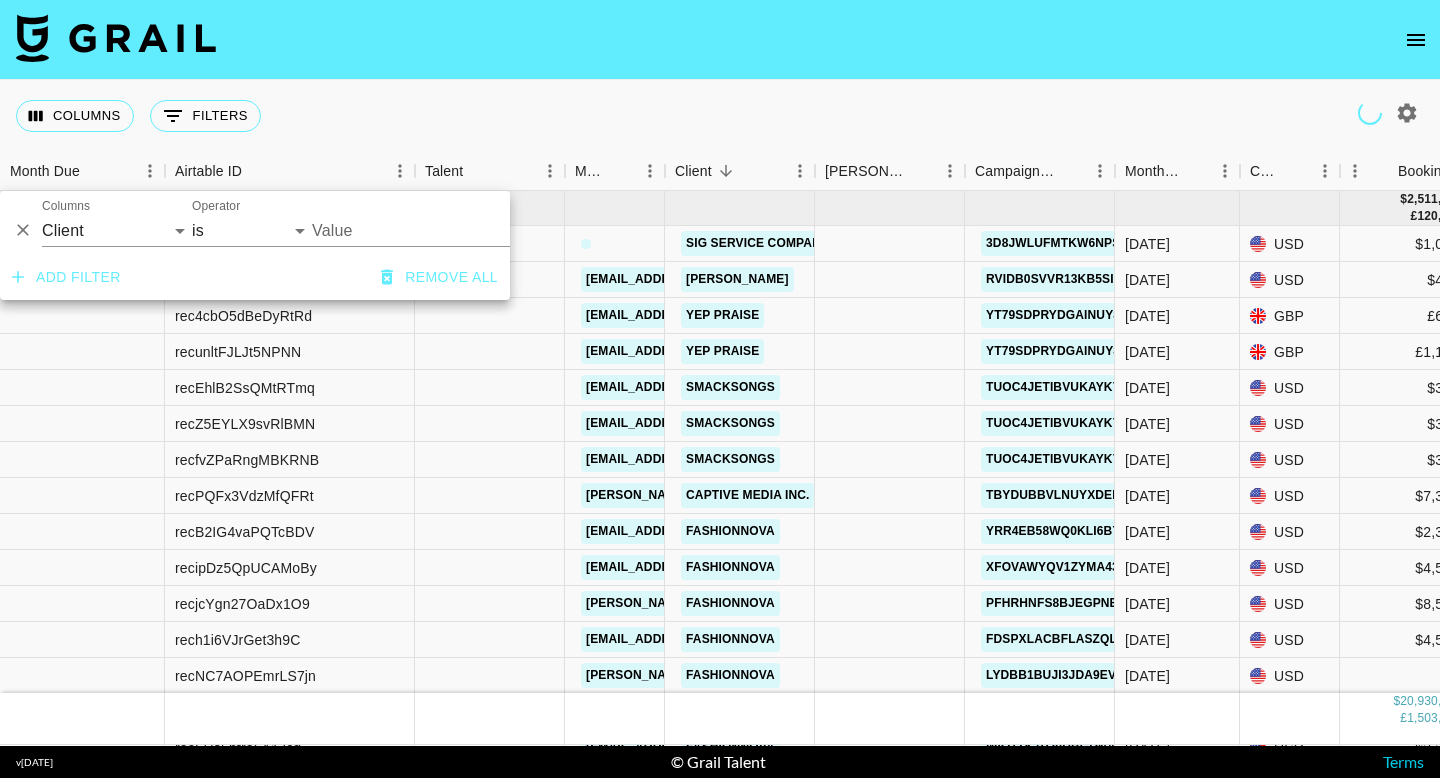 click on "Value" at bounding box center (447, 230) 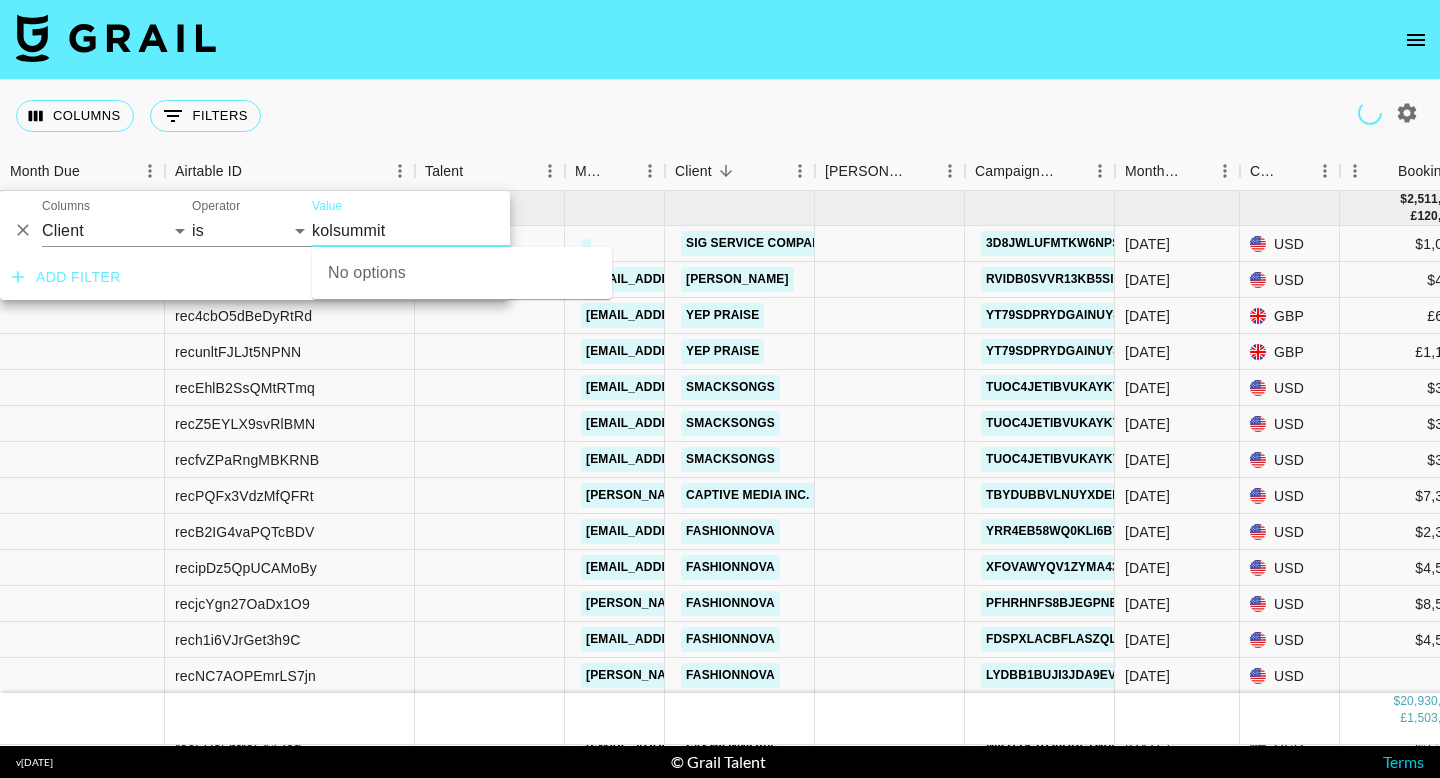 type on "kolsummit" 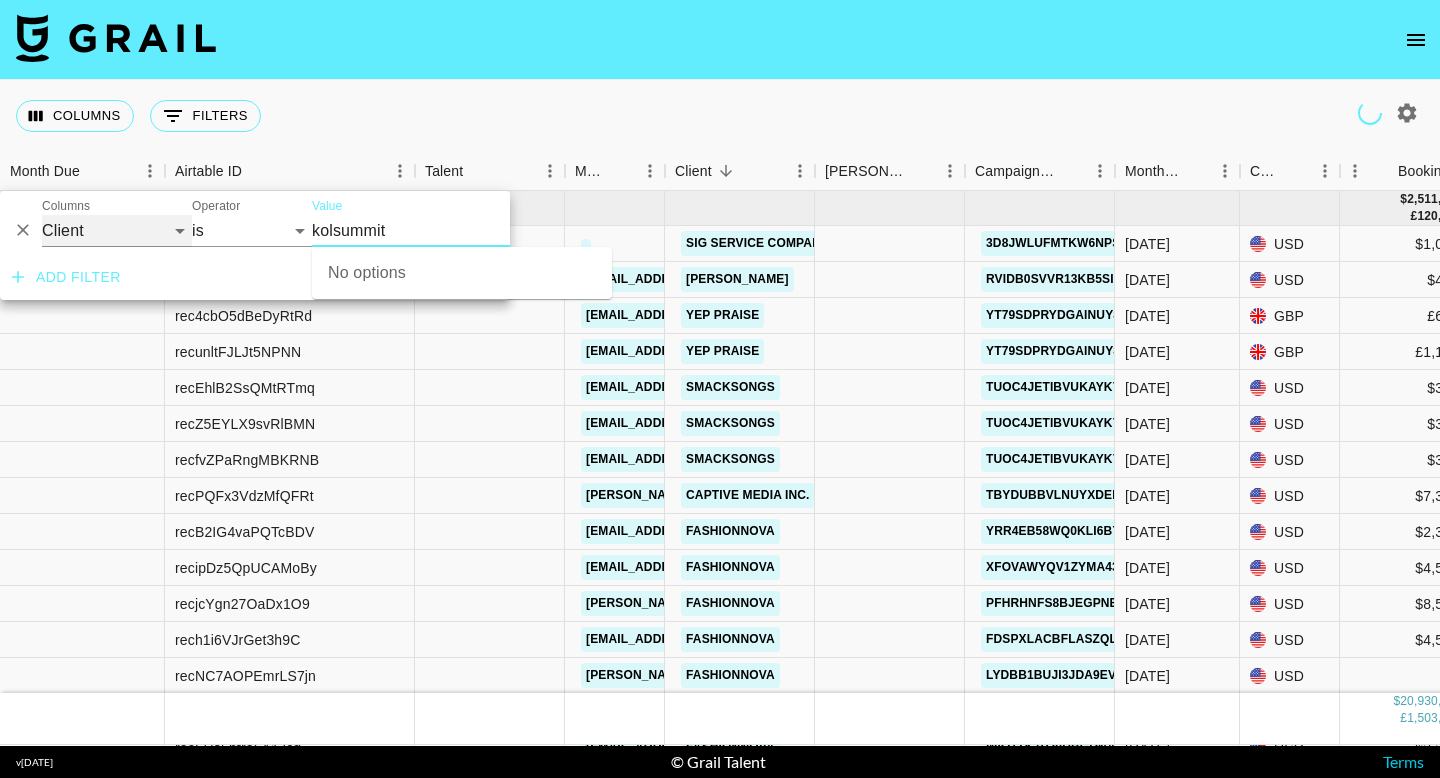 type 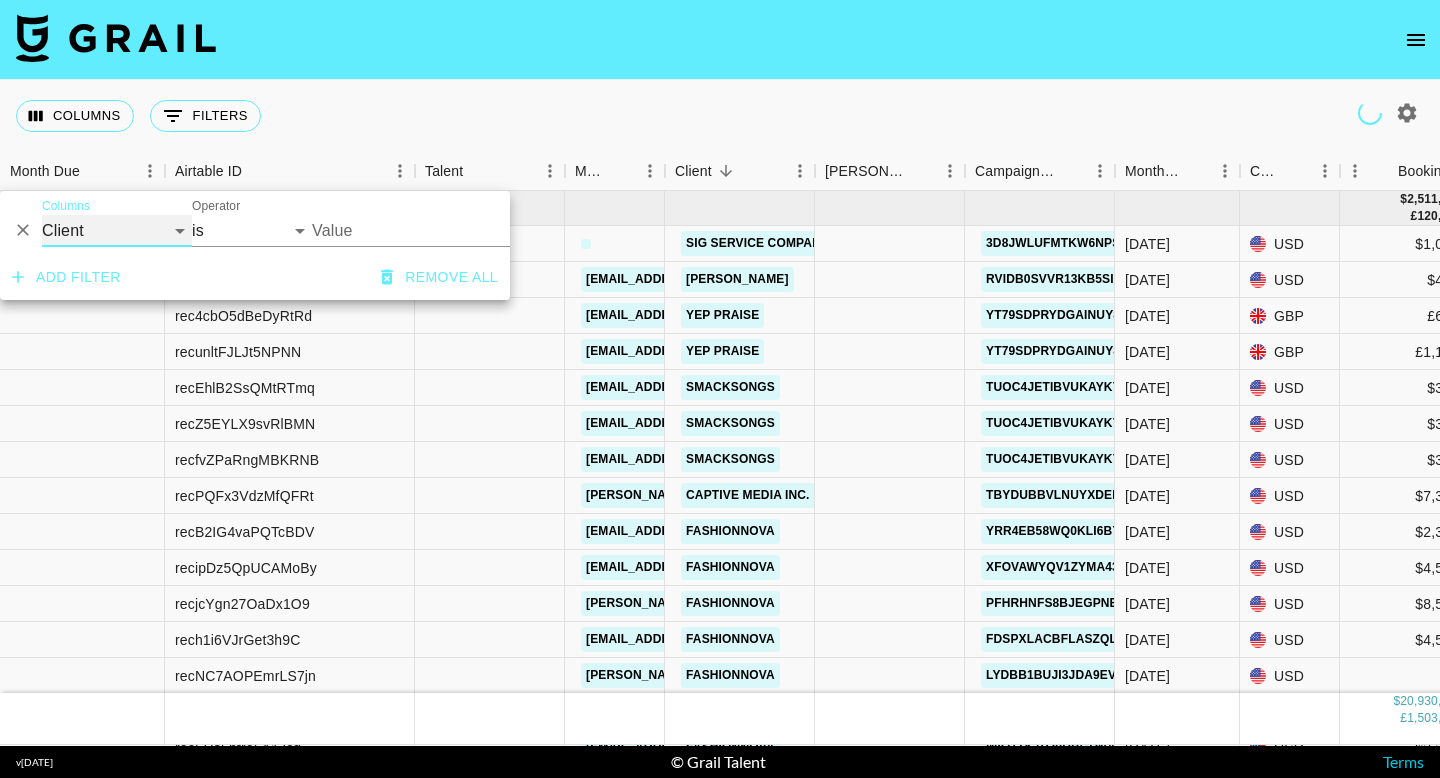 select on "bookerId" 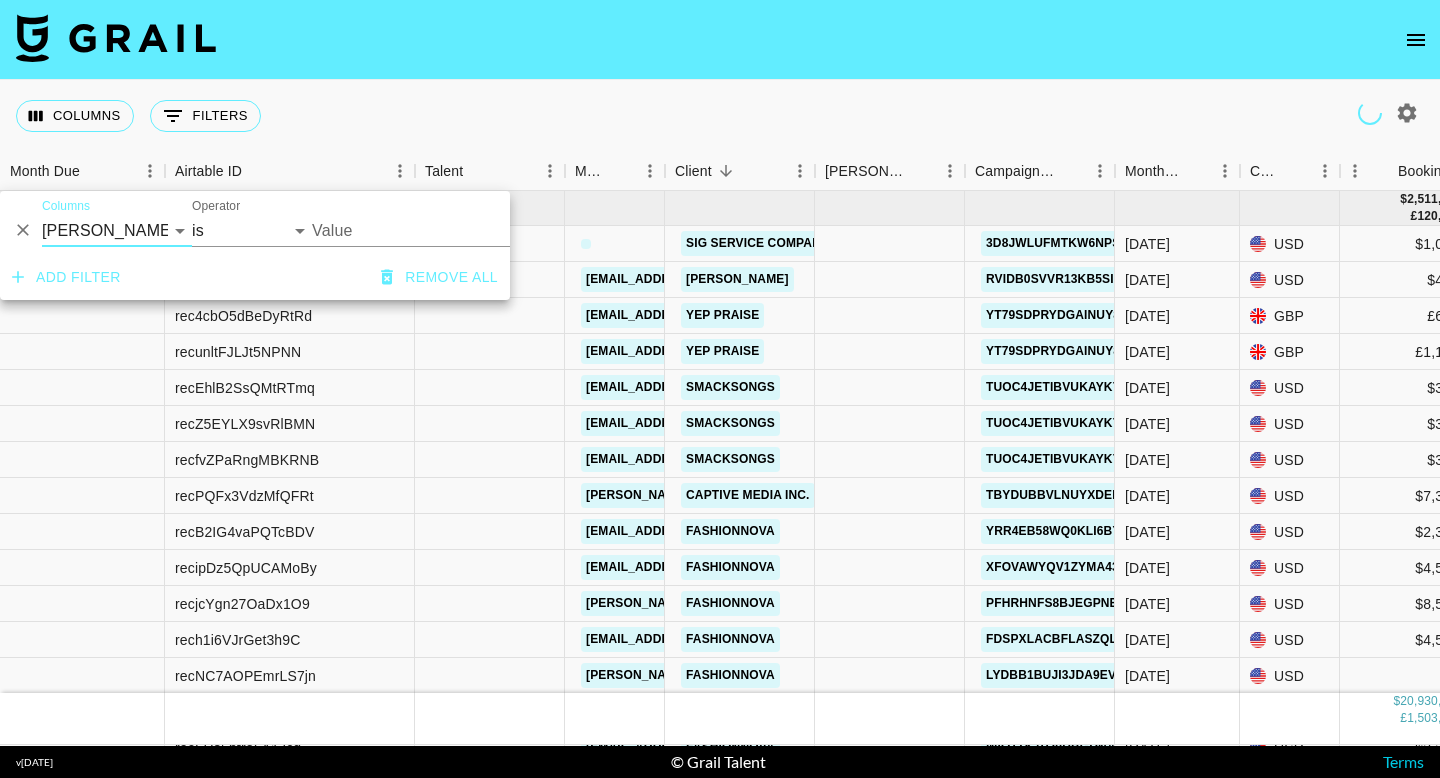 click on "Value" at bounding box center [447, 230] 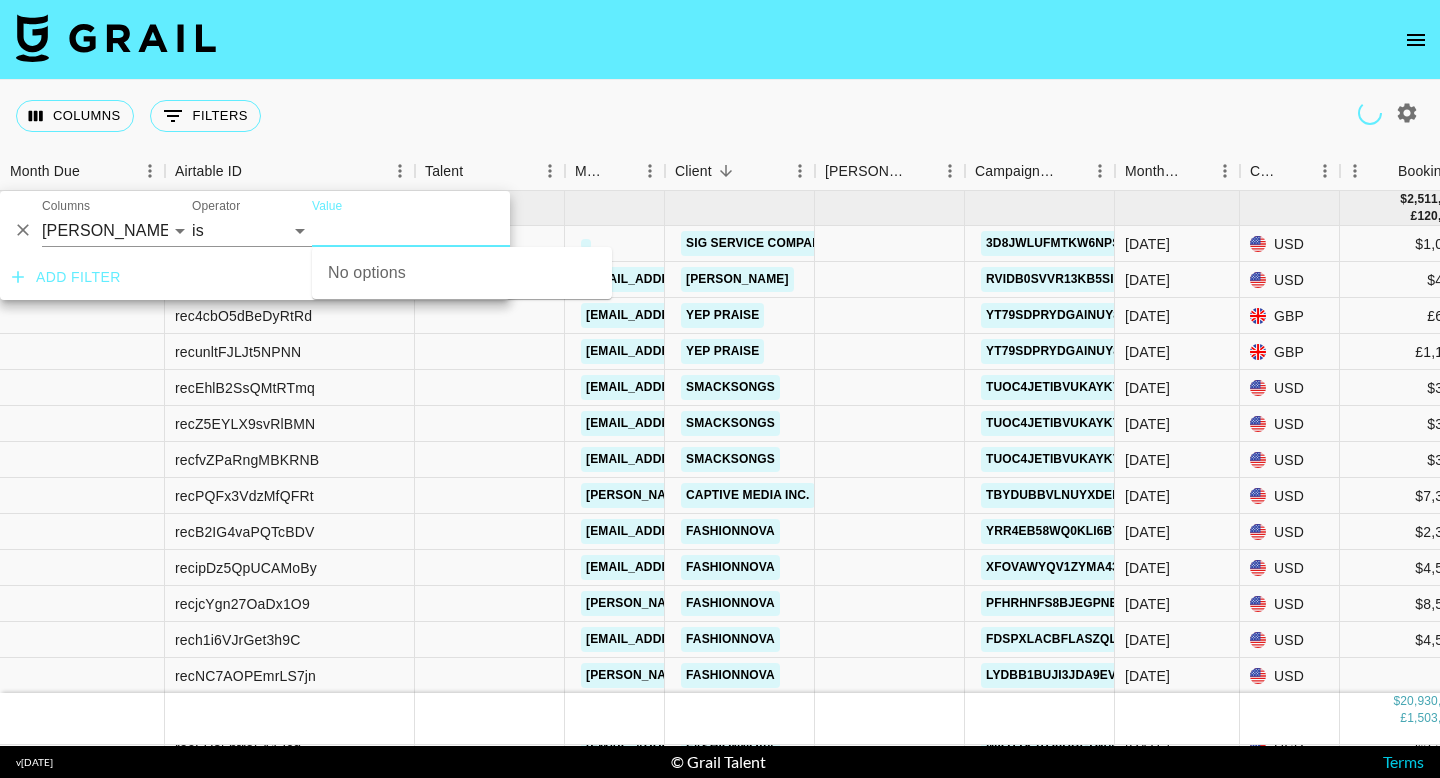click on "Value" at bounding box center [447, 230] 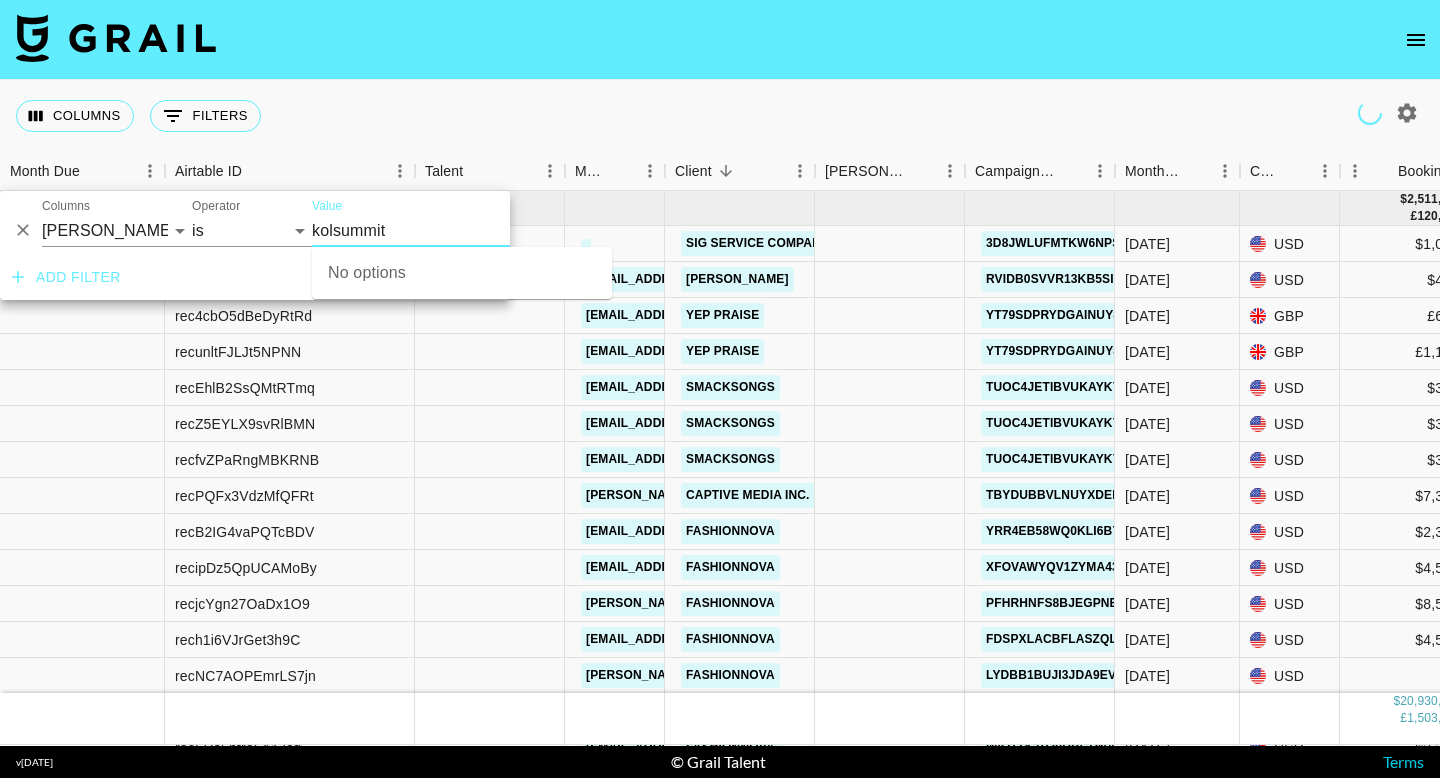 type on "kolsummit" 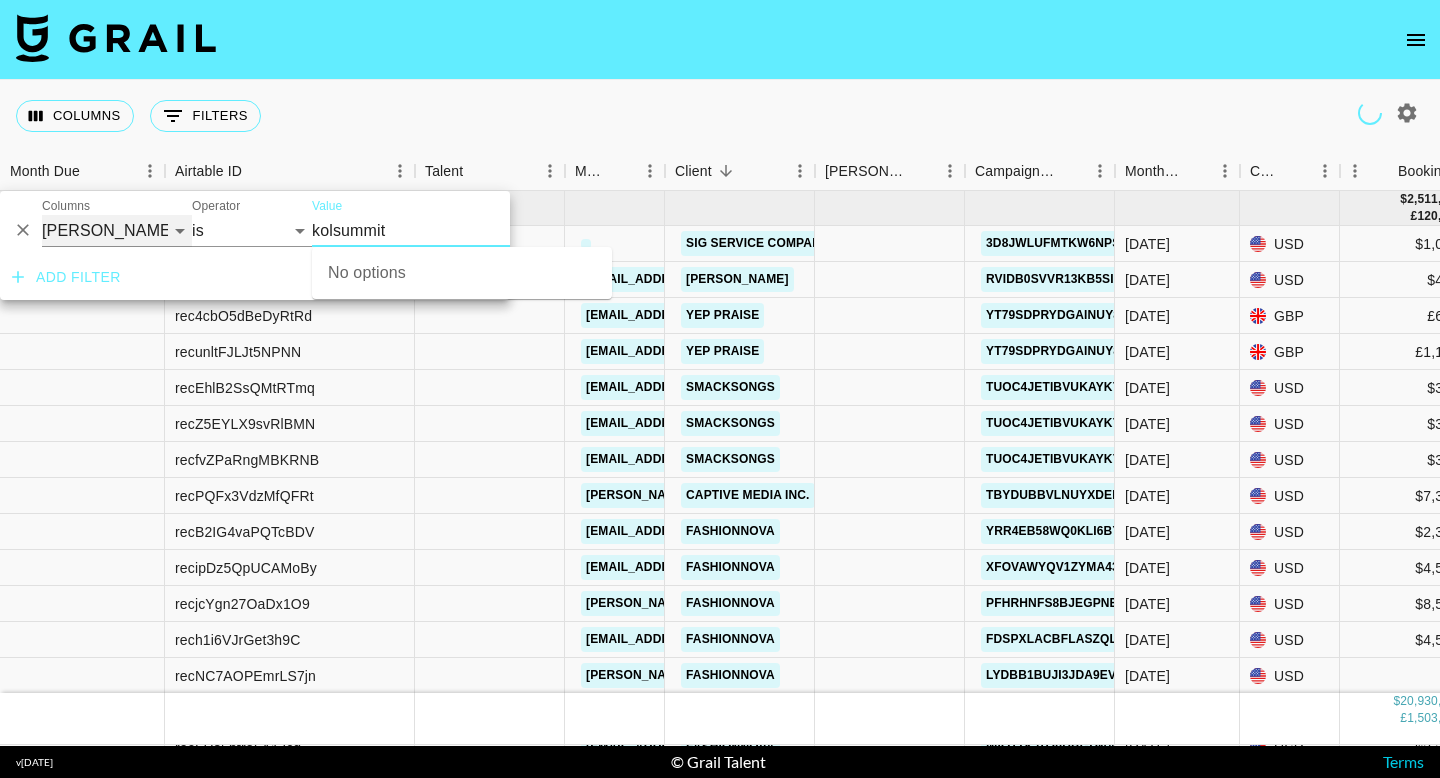 type 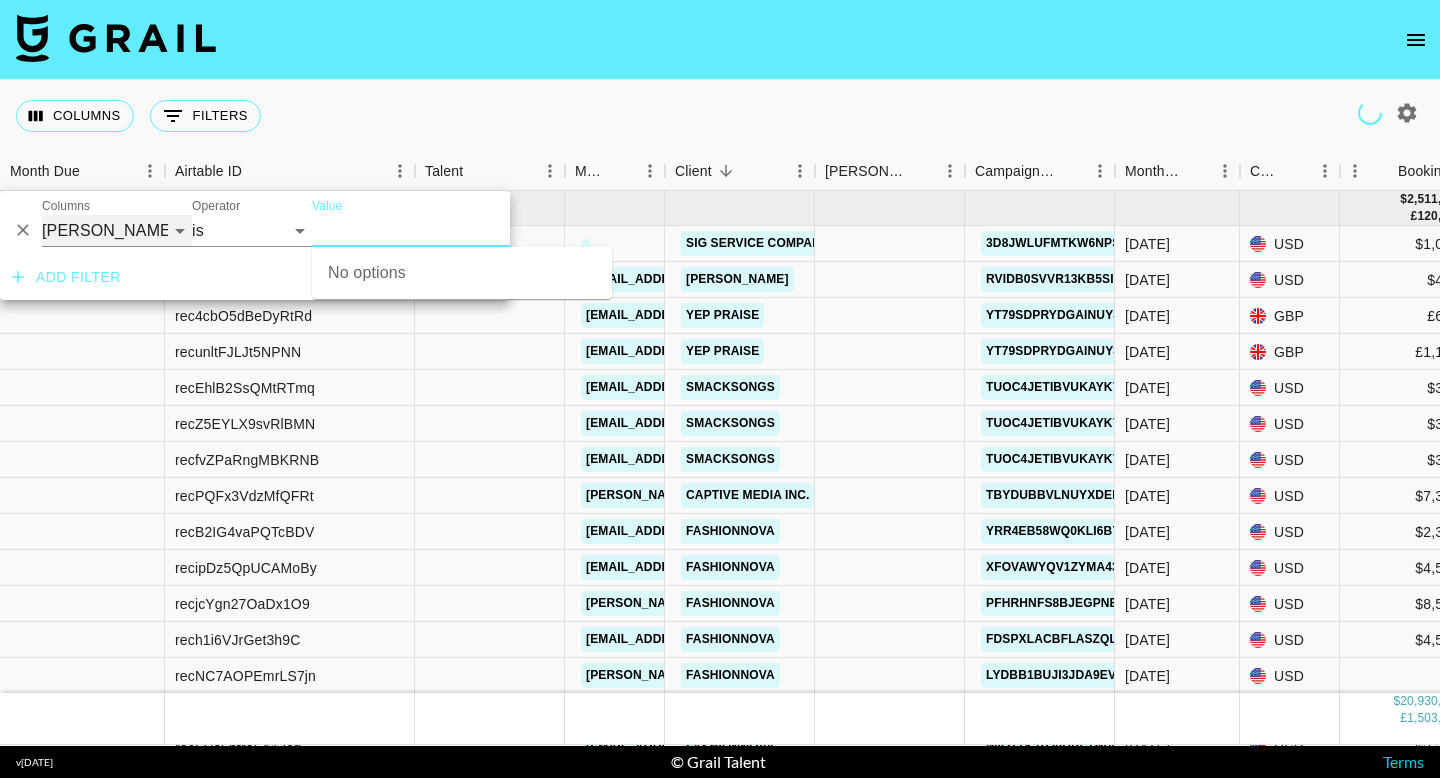 click on "Grail Platform ID Airtable ID Talent Manager Client [PERSON_NAME] Campaign (Type) Date Created Created by Grail Team Month Due Currency Booking Price Creator Commmission Override External Commission Expenses: Remove Commission? Commission Status Video Link Boost Code Special Booking Type PO Number Invoice Notes Uniport Contact Email Contract File Payment Sent Payment Sent Date Invoice Link" at bounding box center [117, 231] 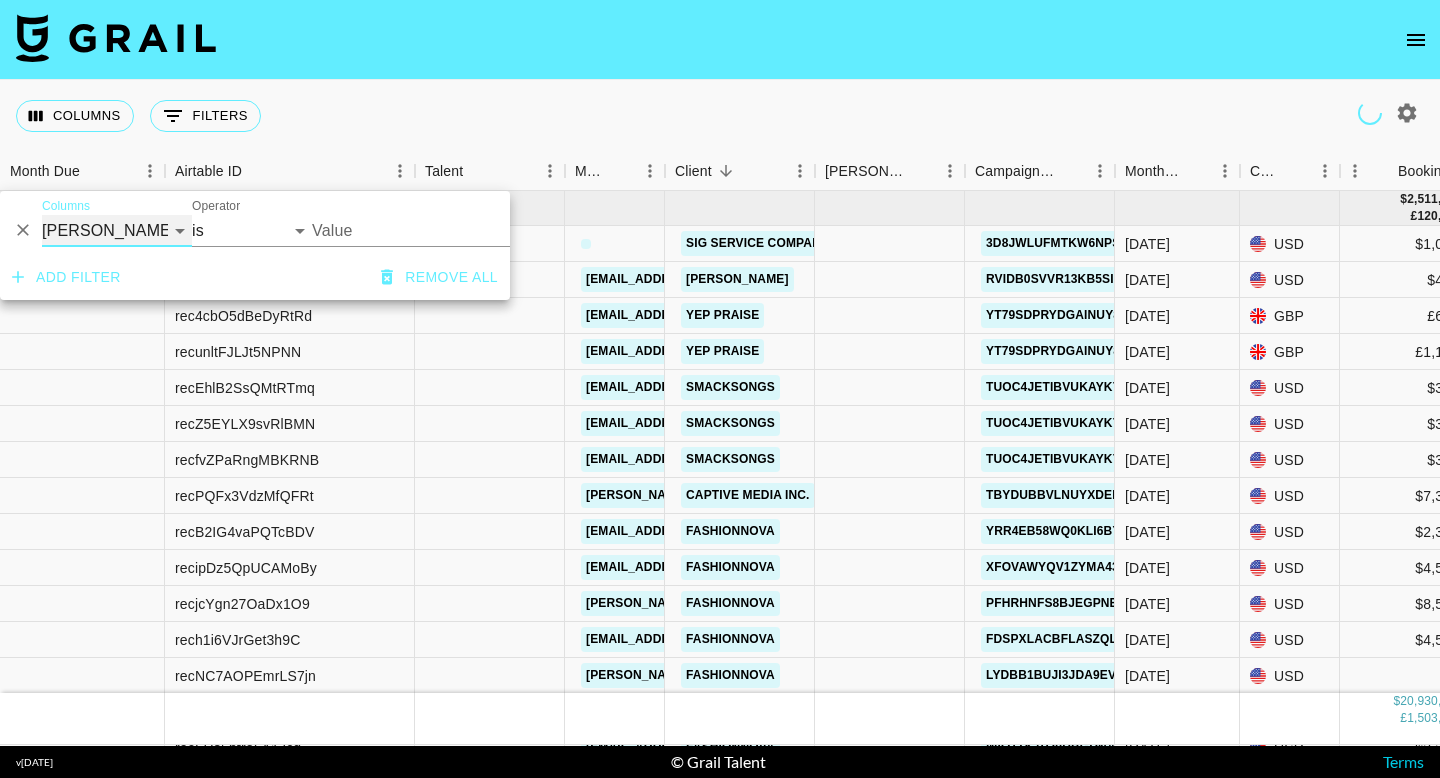 select on "clientId" 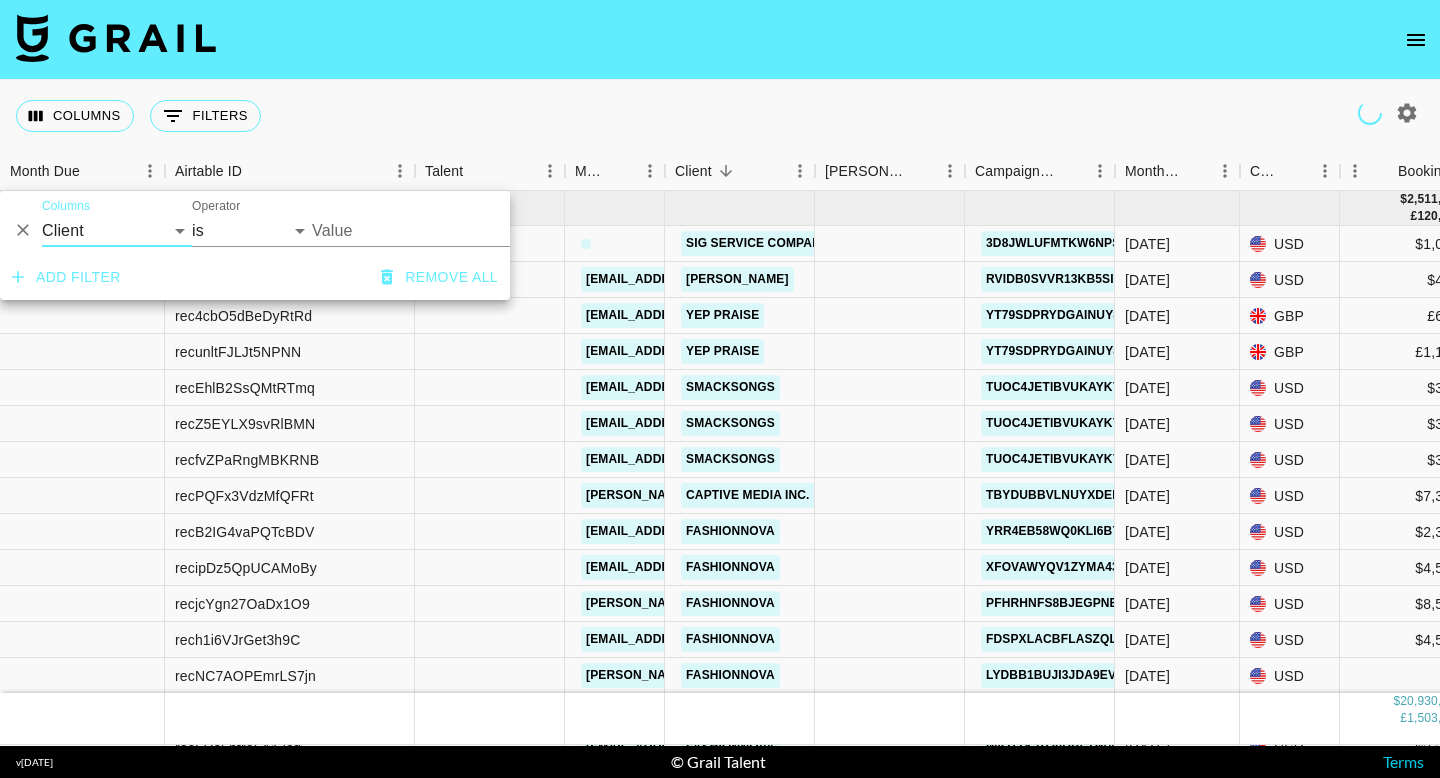 click on "Value" at bounding box center [447, 230] 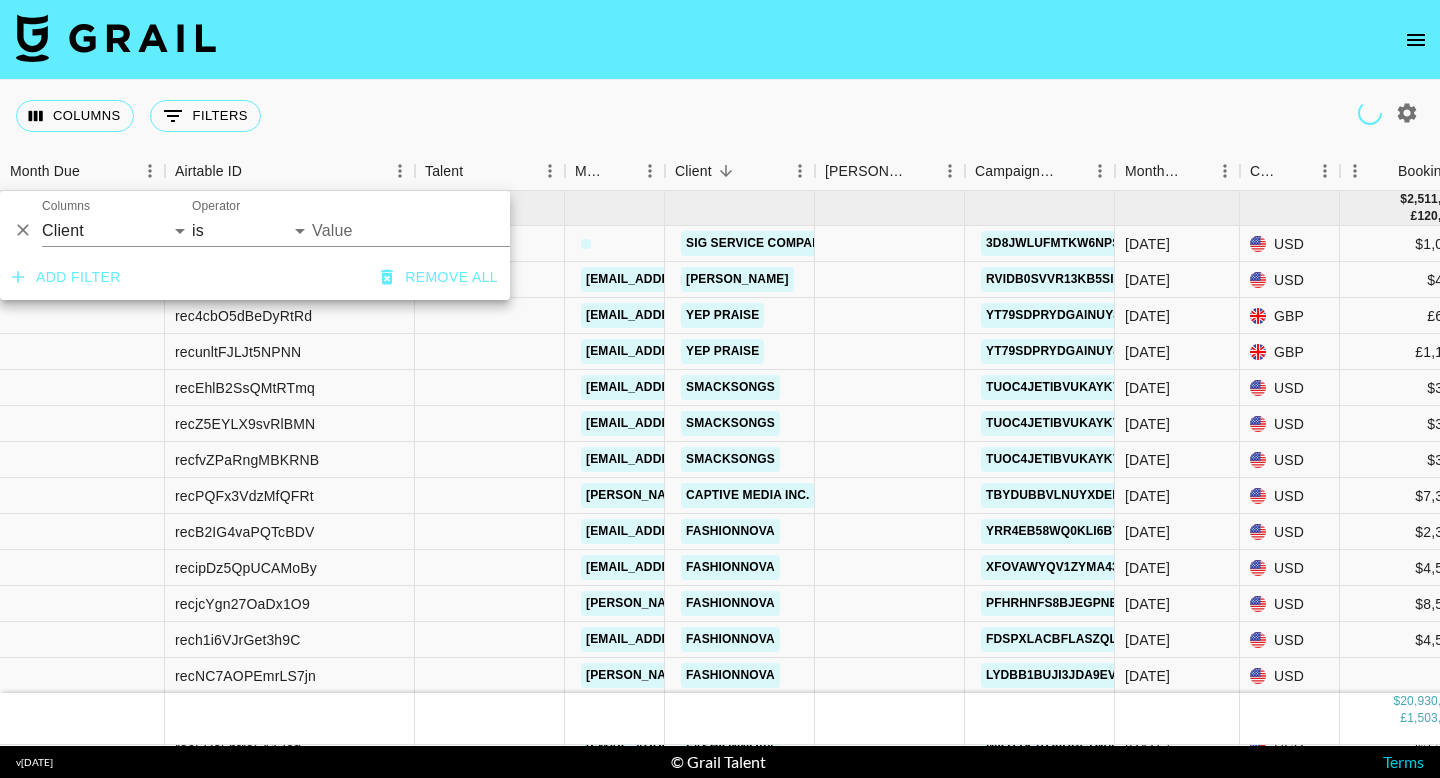 click on "Value" at bounding box center [447, 230] 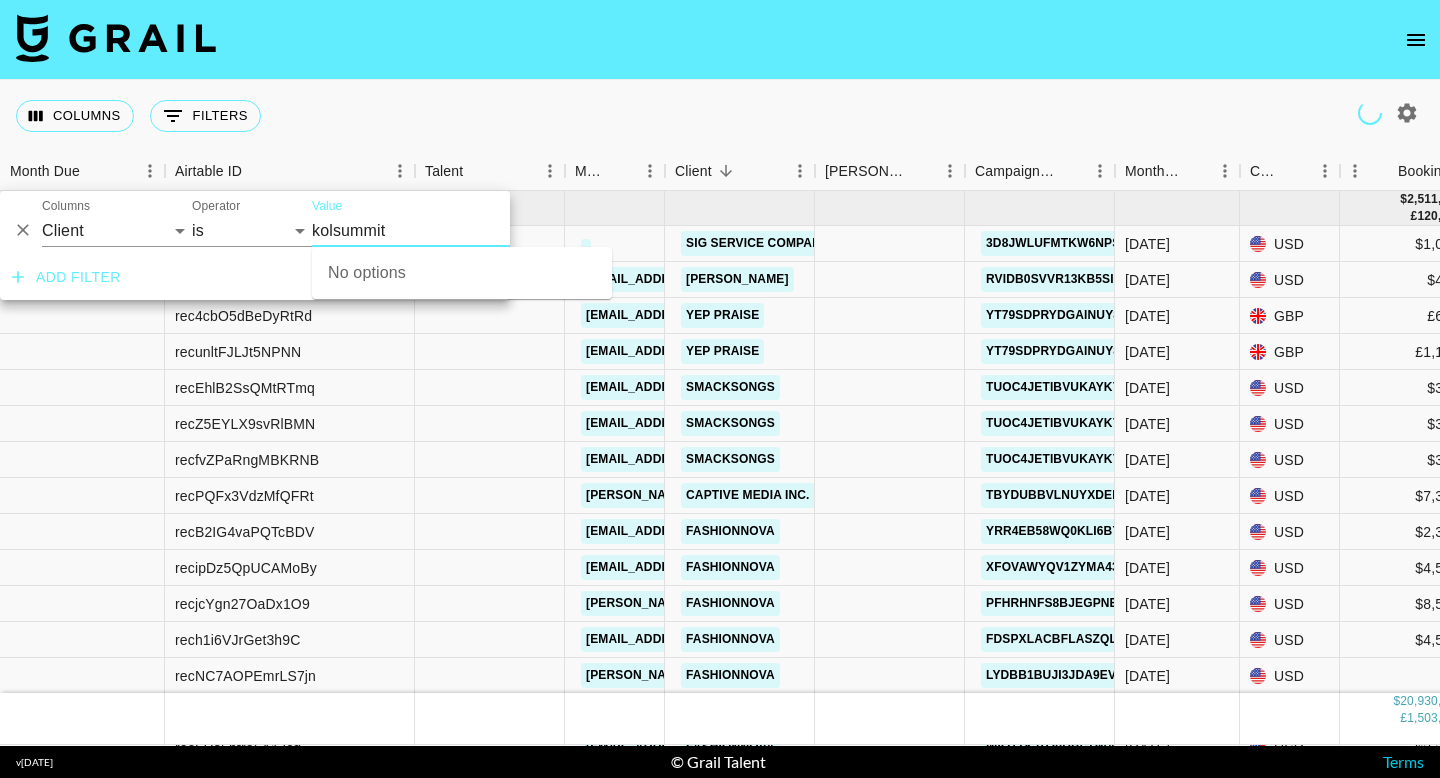 type on "kolsummit" 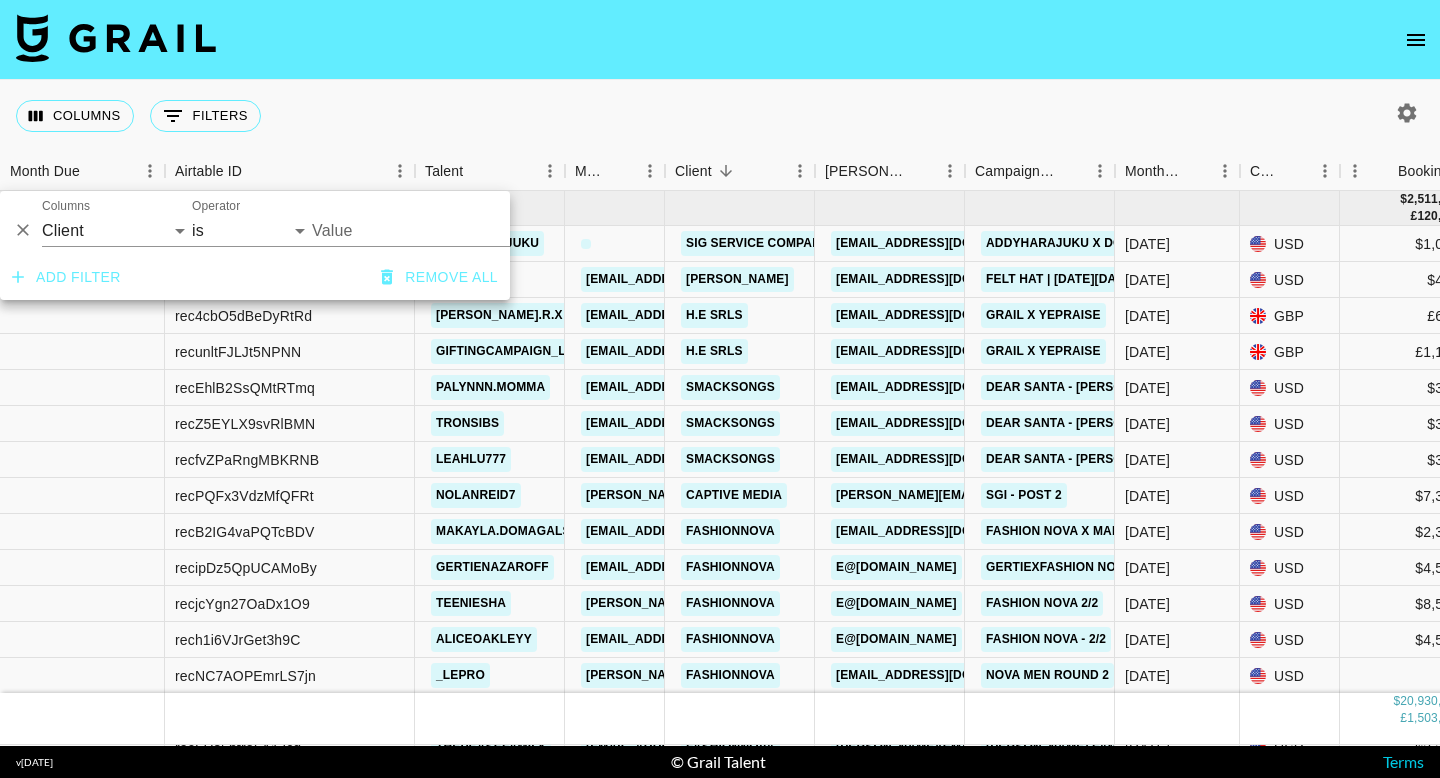 click on "Value" at bounding box center (447, 230) 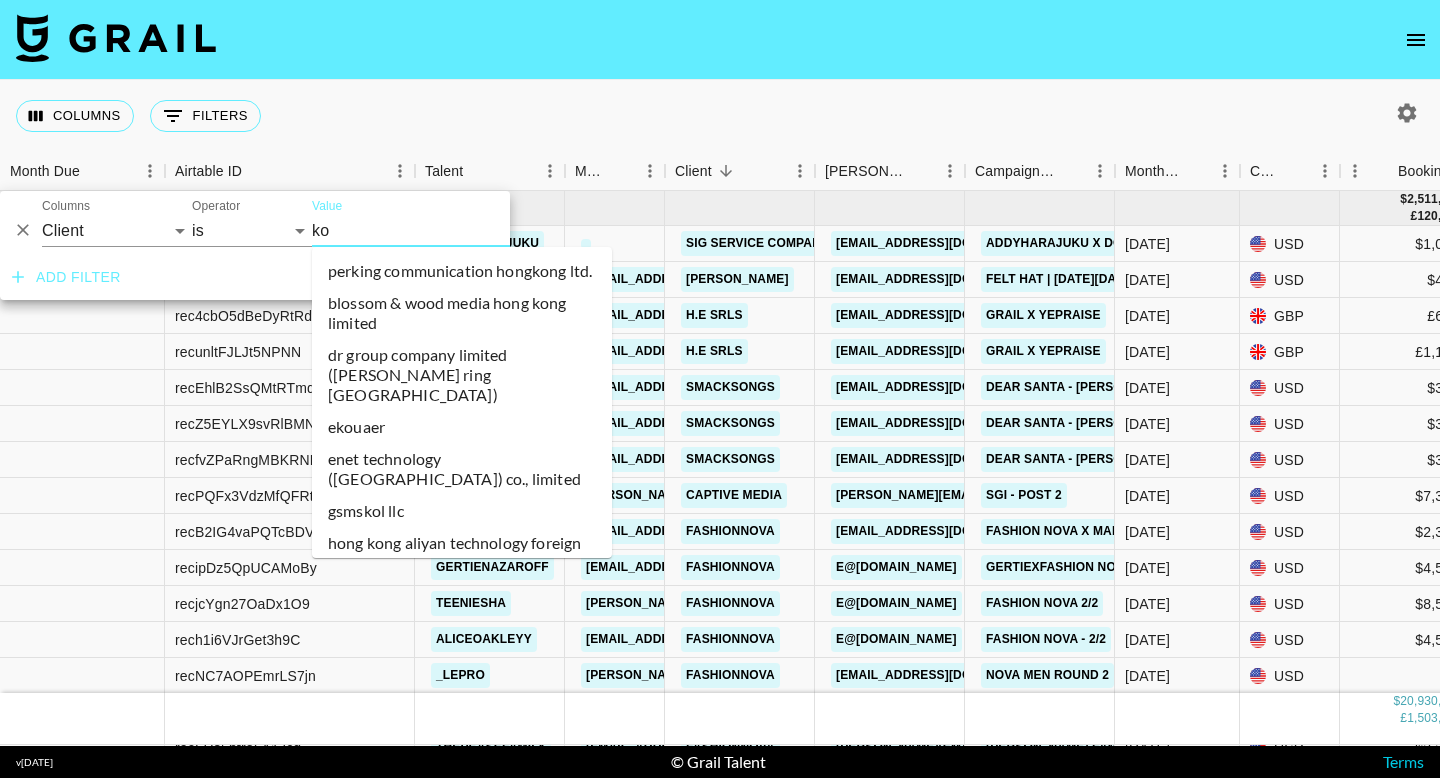 type on "kol" 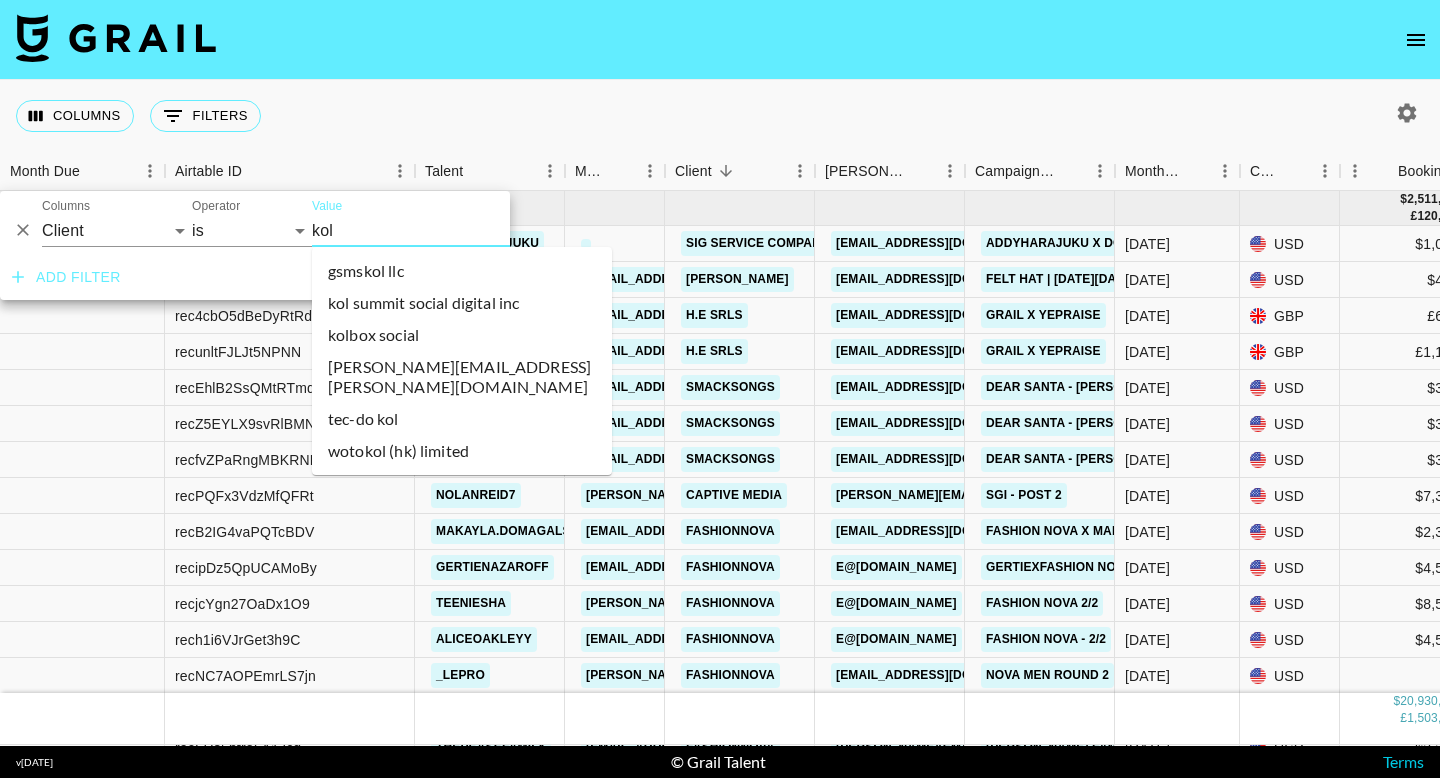 click on "kol summit social digital inc" at bounding box center (462, 303) 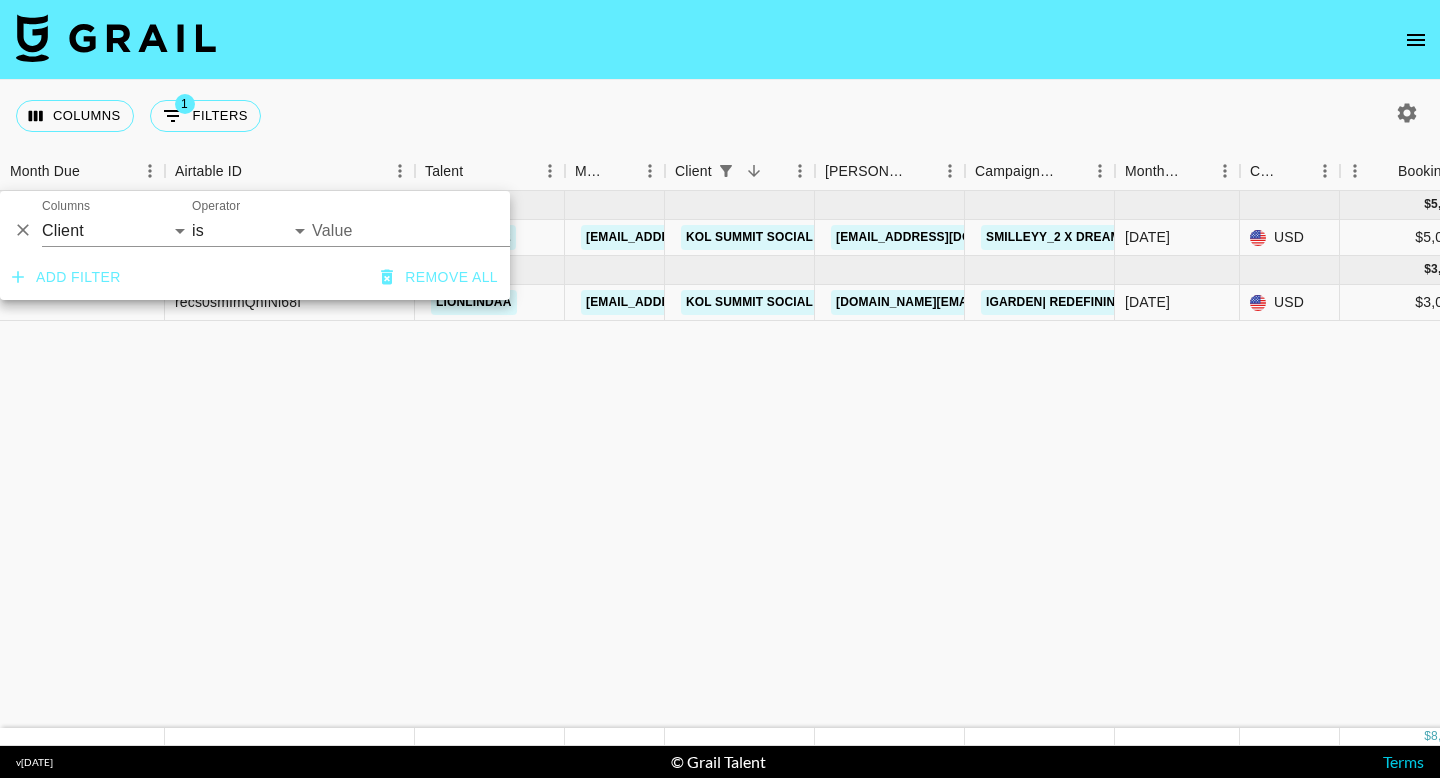 type on "KOL Summit Social Digital Inc" 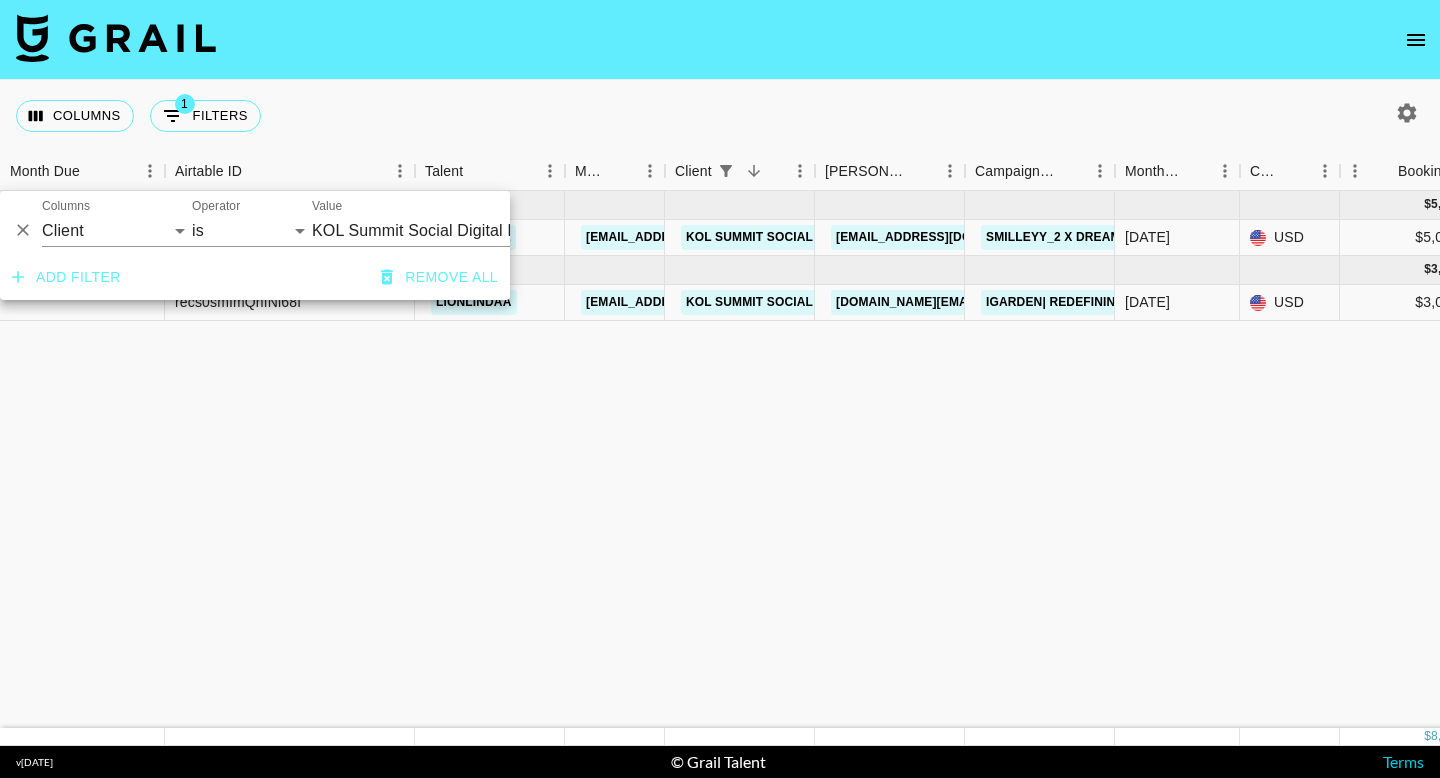 click on "Columns 1 Filters + Booking" at bounding box center [720, 116] 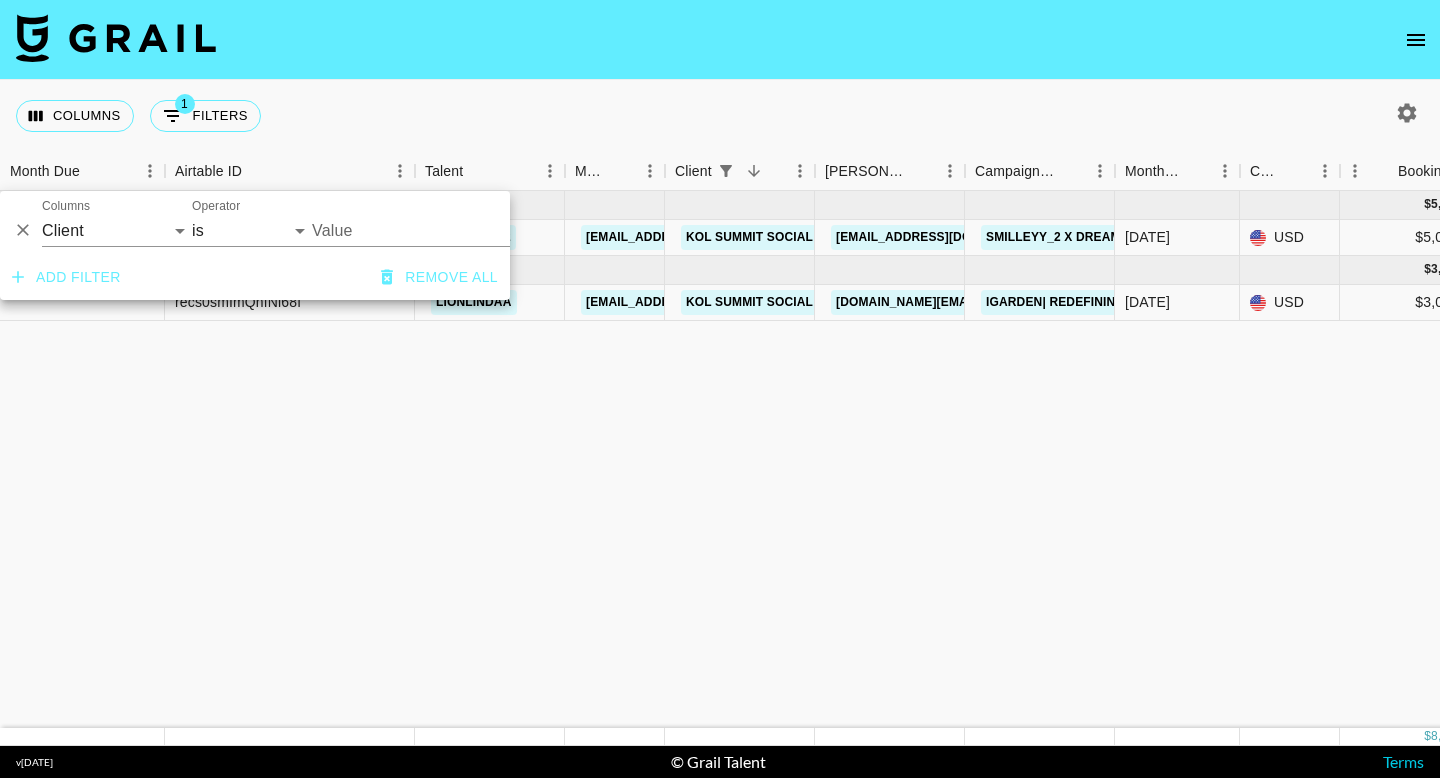 type on "KOL Summit Social Digital Inc" 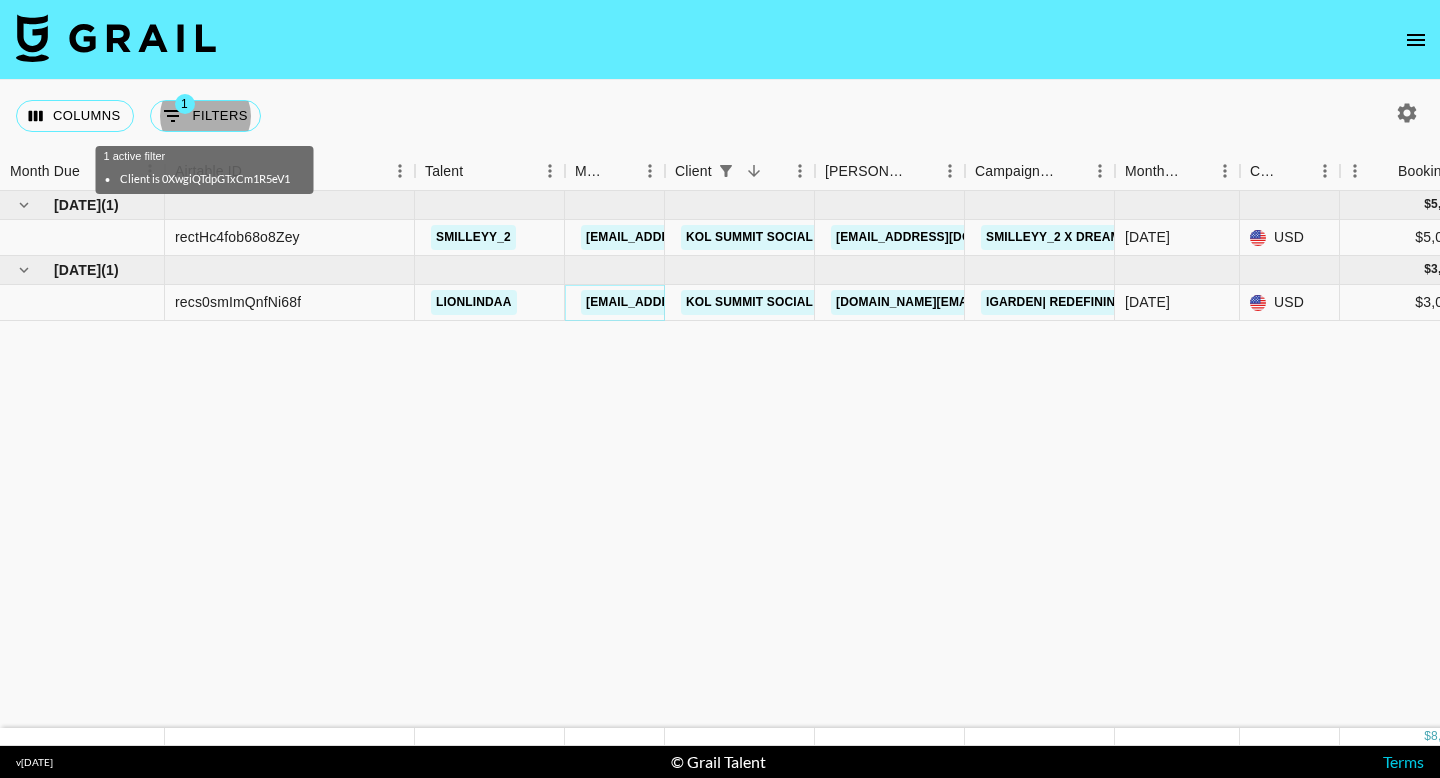 click on "[EMAIL_ADDRESS][DOMAIN_NAME]" at bounding box center (693, 302) 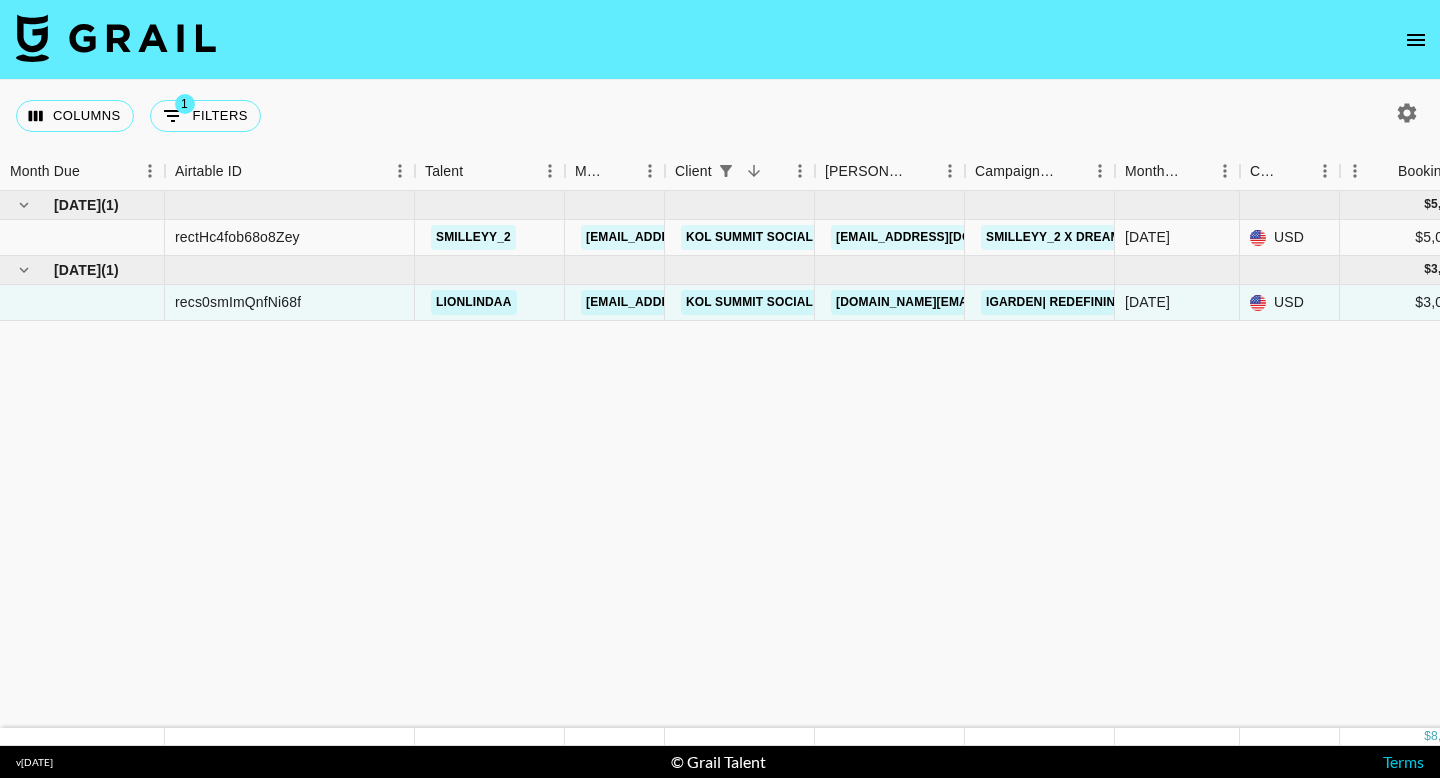 click 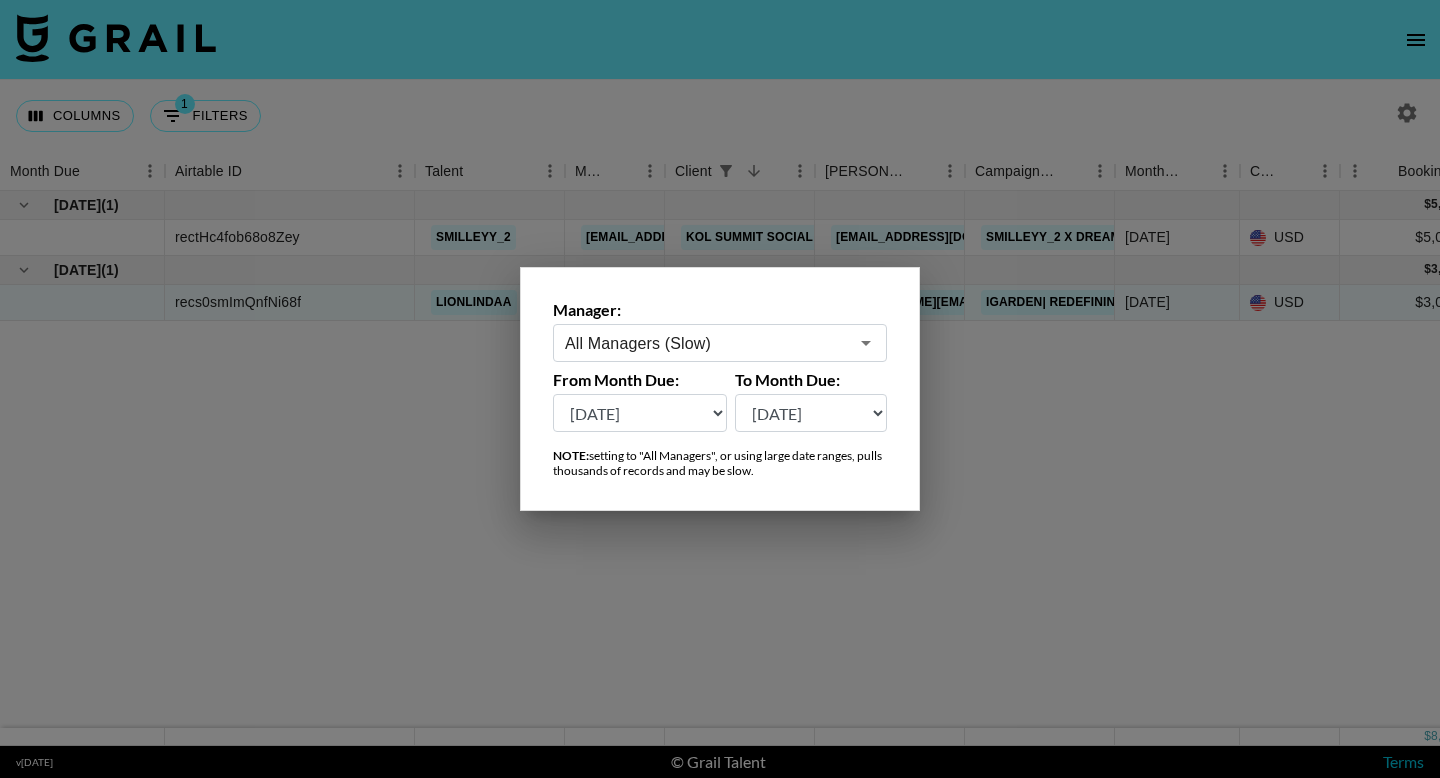 click on "[DATE] Jun '[DATE] Apr '[DATE] Feb '[DATE] Dec '[DATE] Oct '[DATE] Aug '[DATE] Jun '[DATE] Apr '[DATE] Feb '[DATE] Dec '[DATE] Oct '[DATE] Aug '[DATE]" at bounding box center (640, 413) 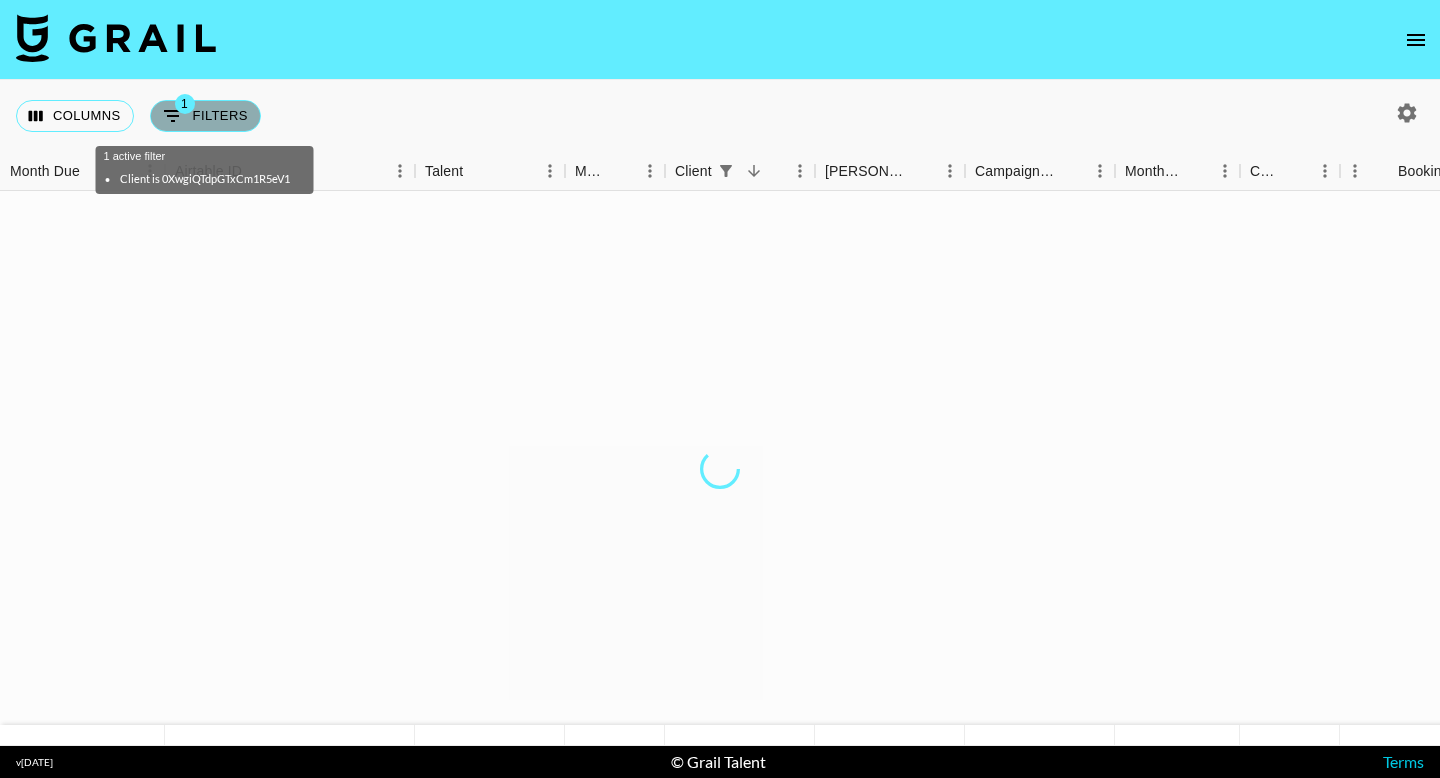 click on "1 Filters" at bounding box center [205, 116] 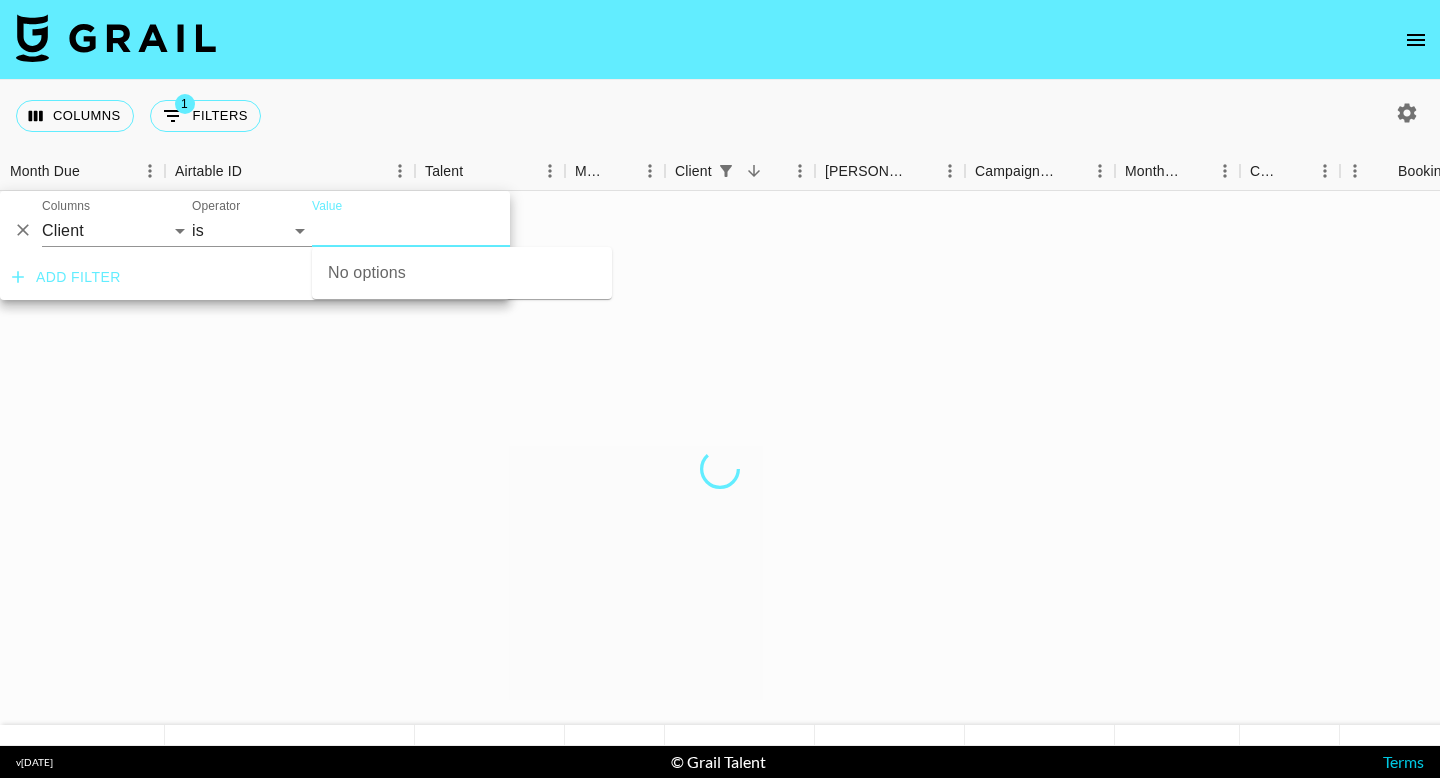 click on "Value" at bounding box center [434, 230] 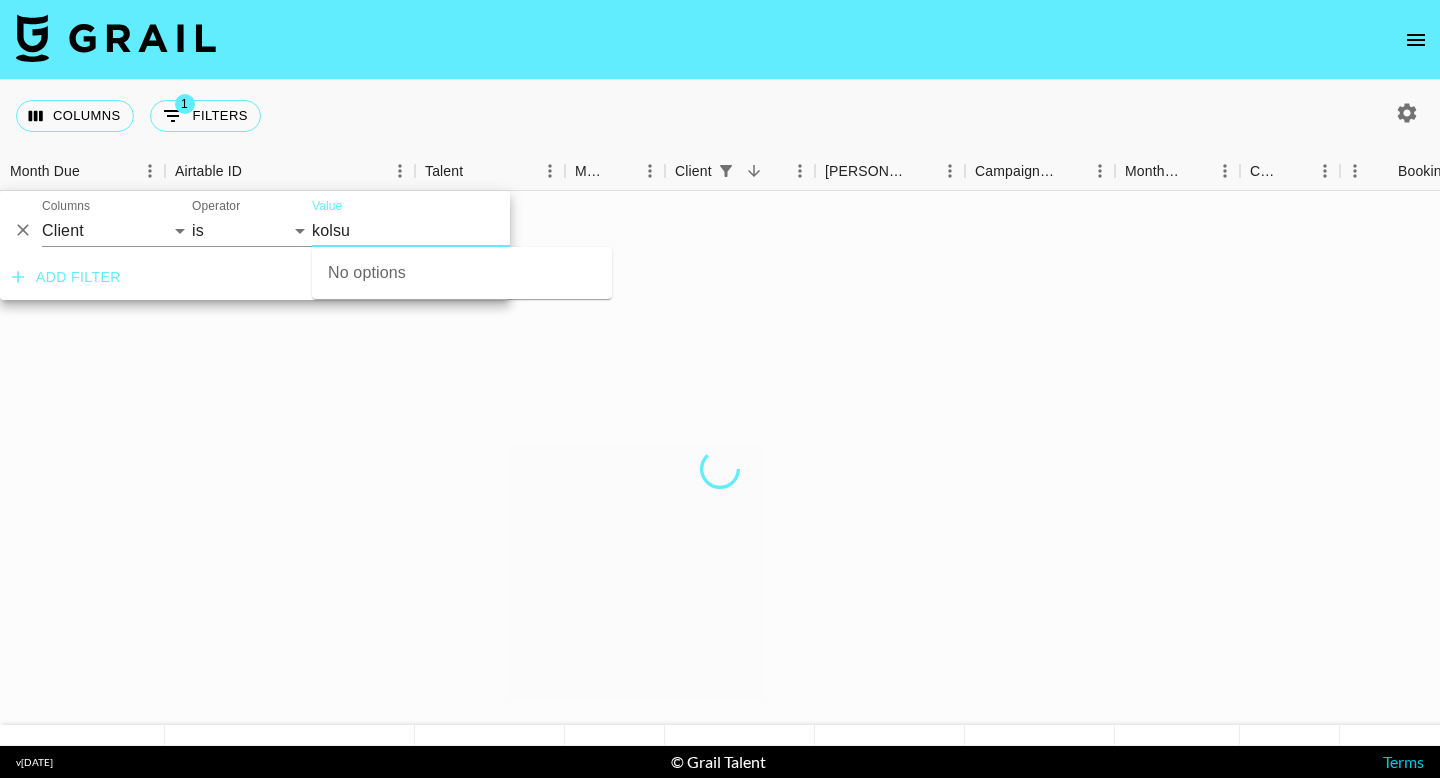 type on "[PERSON_NAME]" 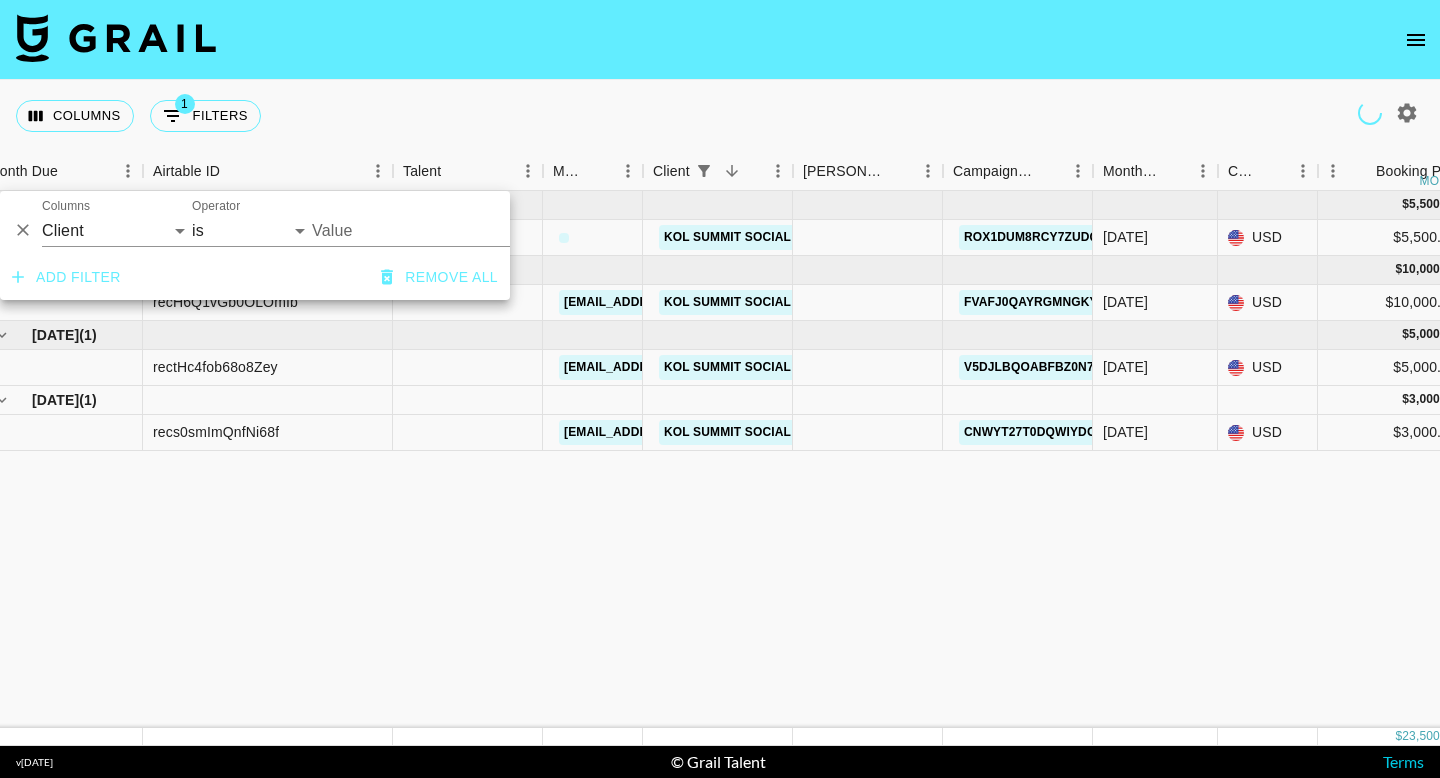 scroll, scrollTop: 0, scrollLeft: 0, axis: both 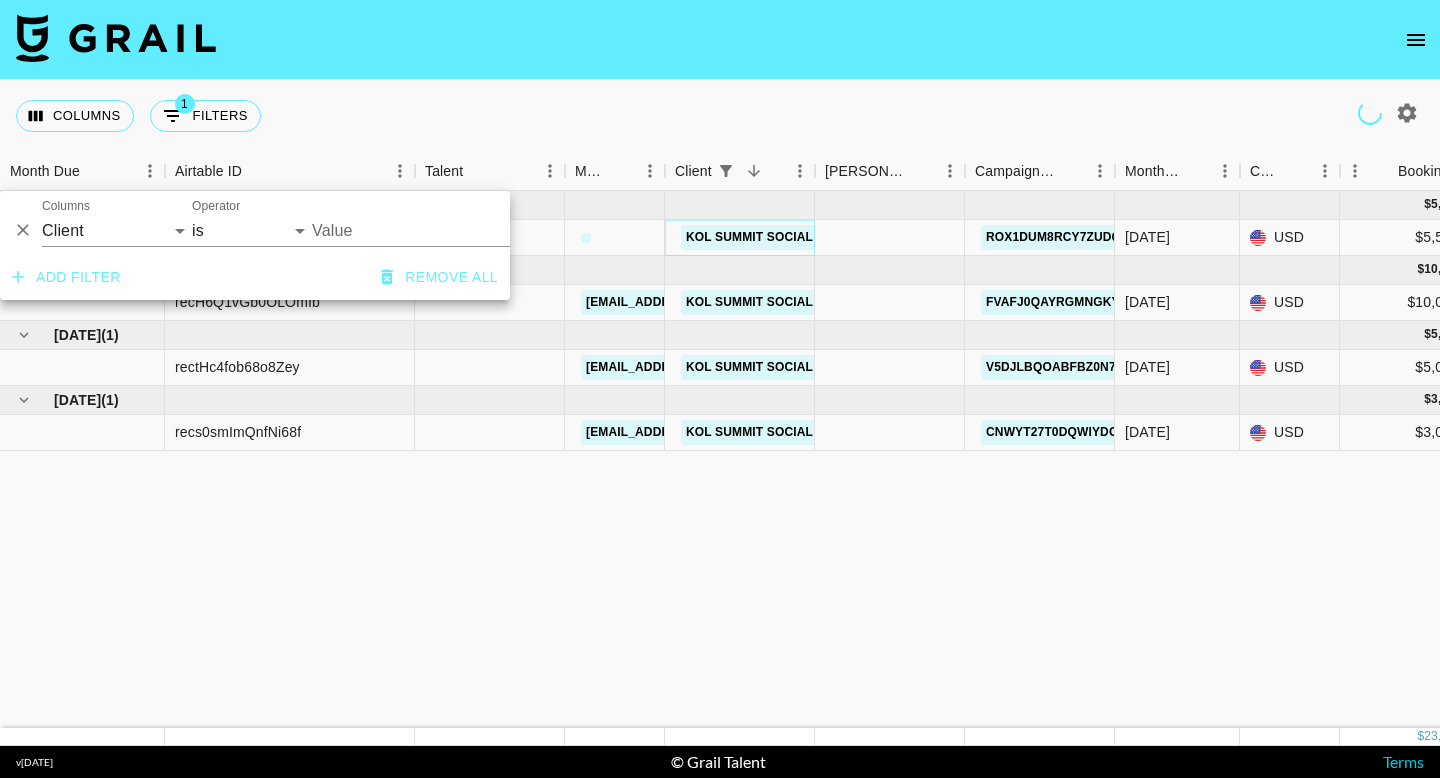 click on "KOL Summit Social Digital Inc" at bounding box center (787, 237) 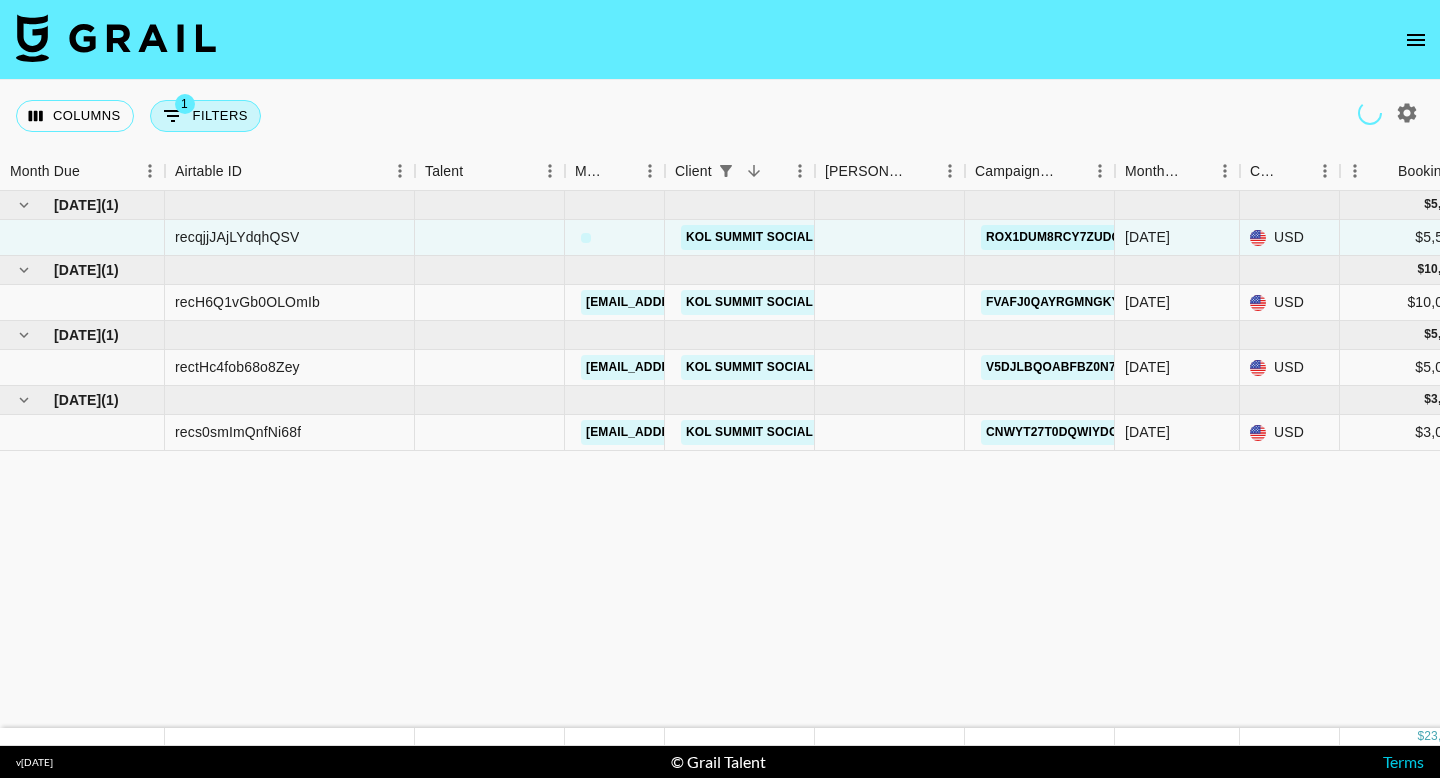 click on "1 Filters" at bounding box center [205, 116] 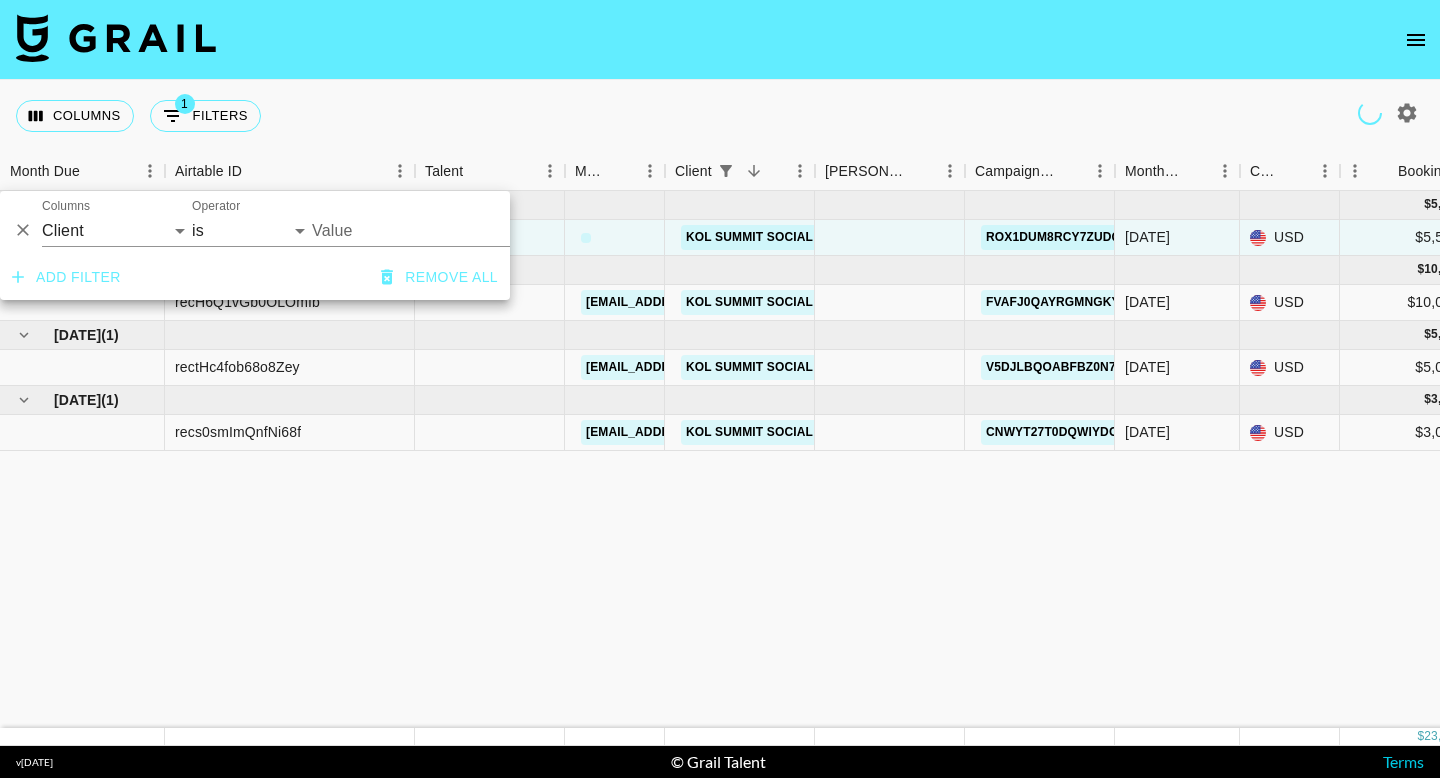 click on "Value" at bounding box center (434, 230) 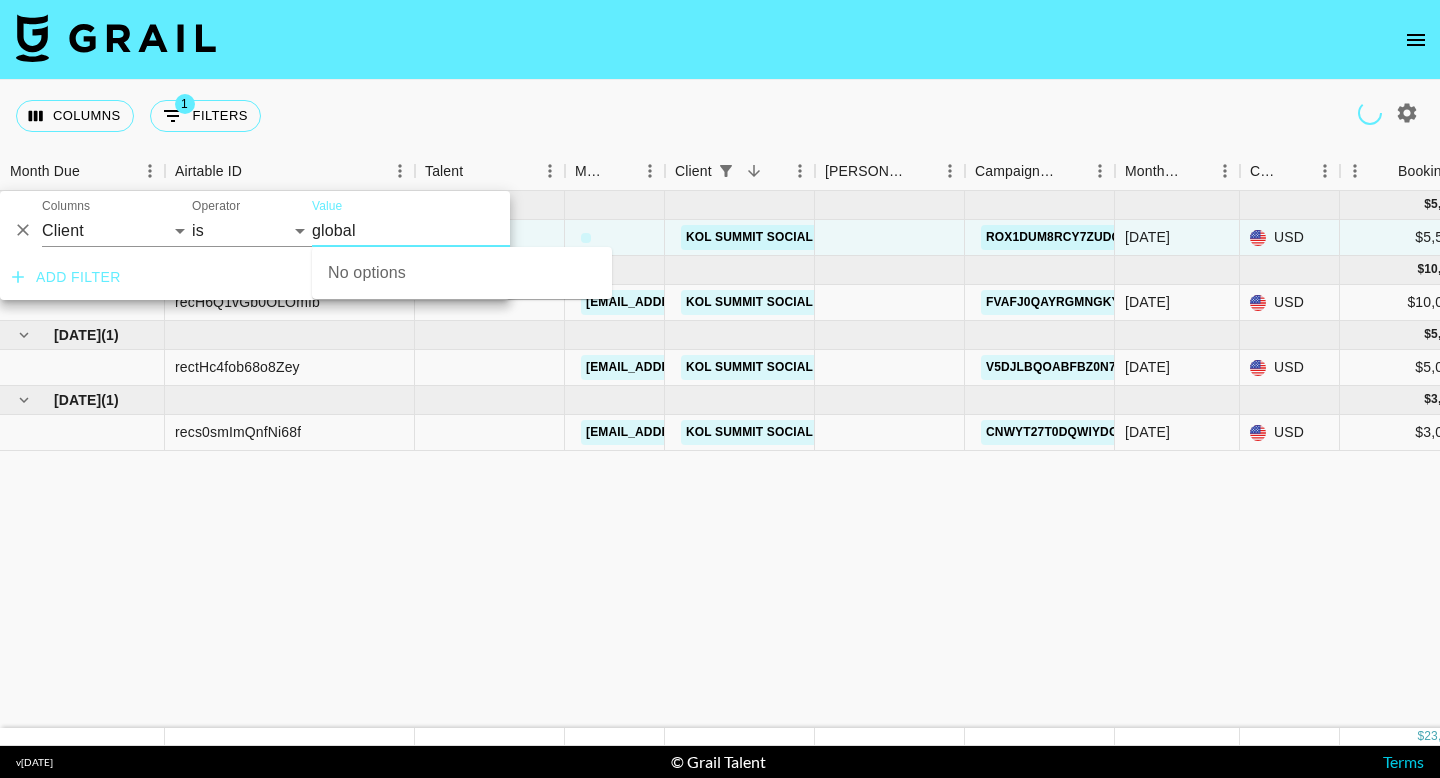 type on "global" 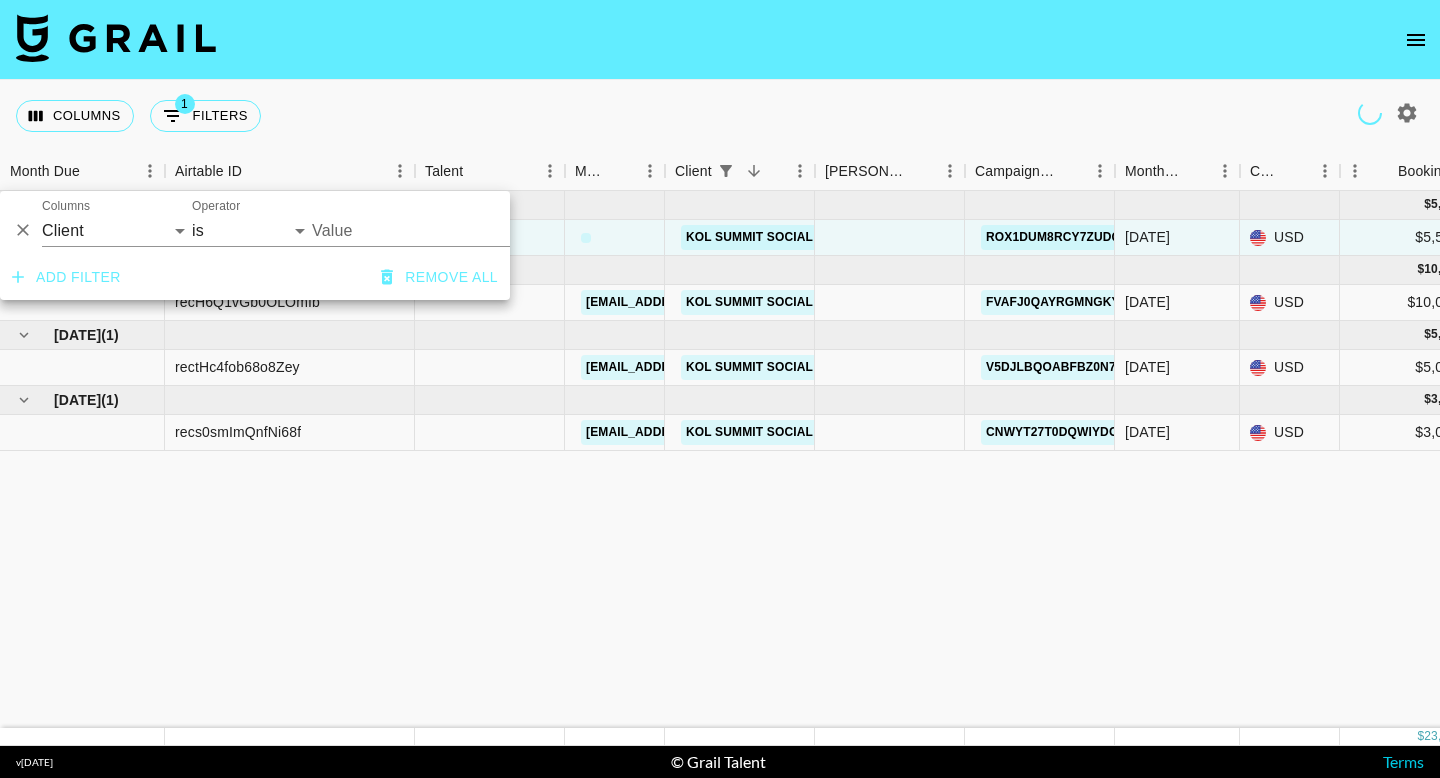 click on "Value" at bounding box center [434, 230] 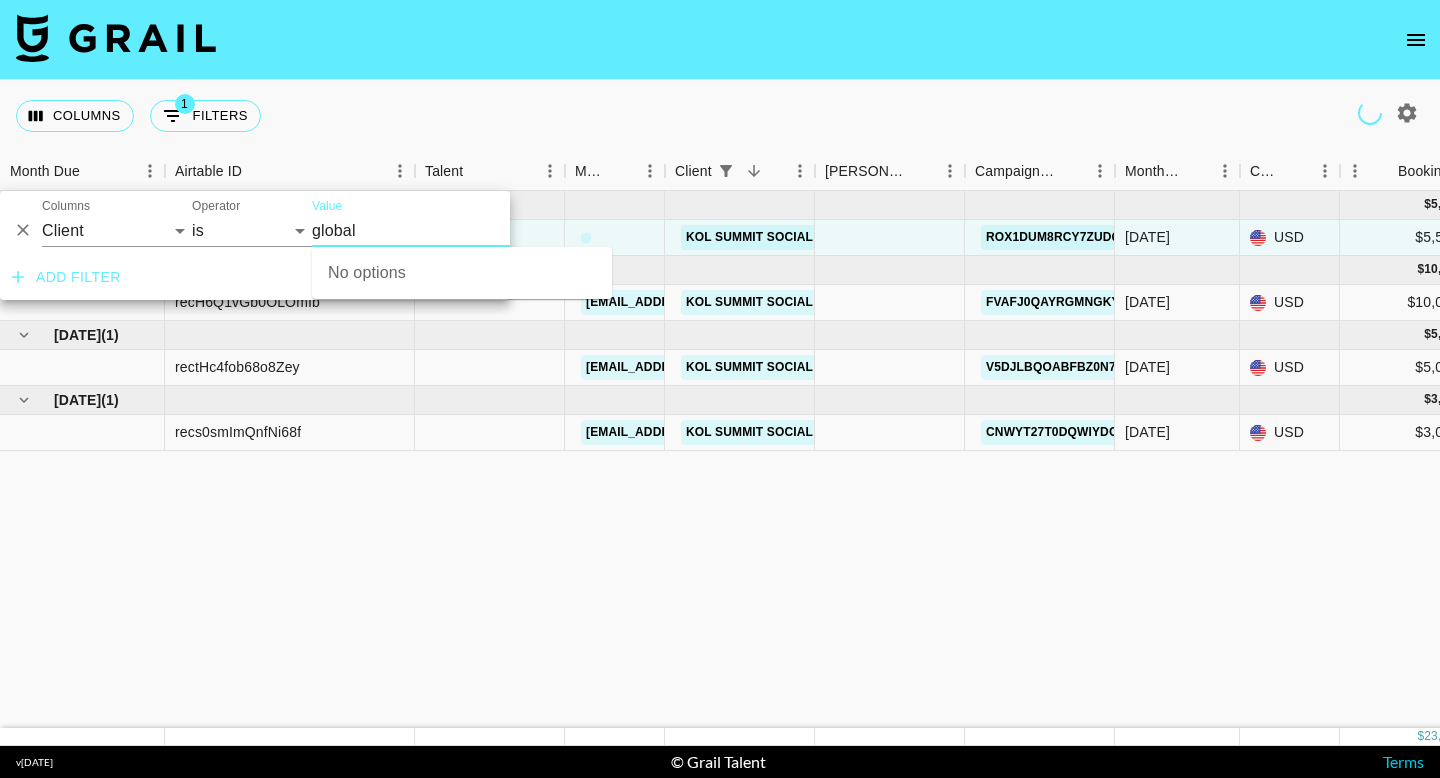 type on "global" 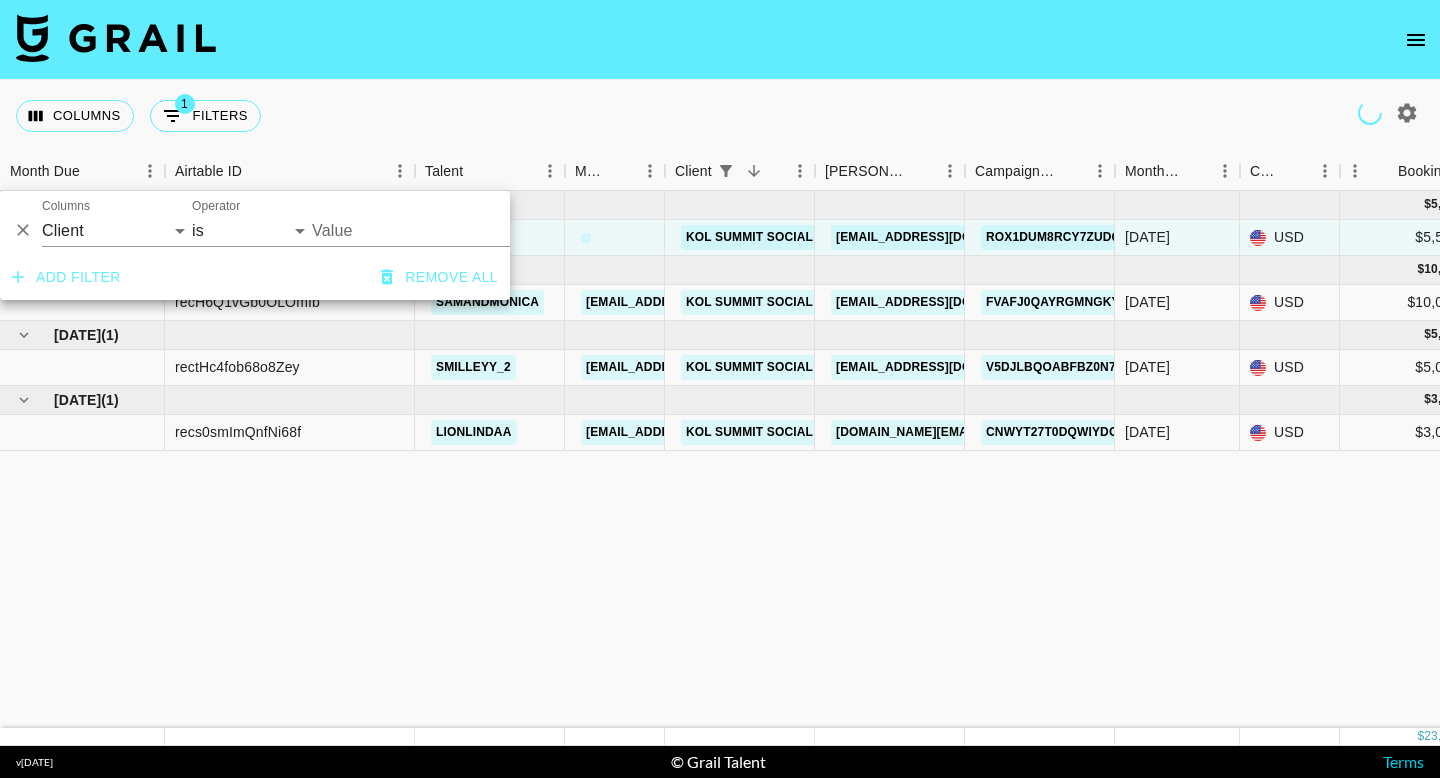 type on "KOL Summit Social Digital Inc" 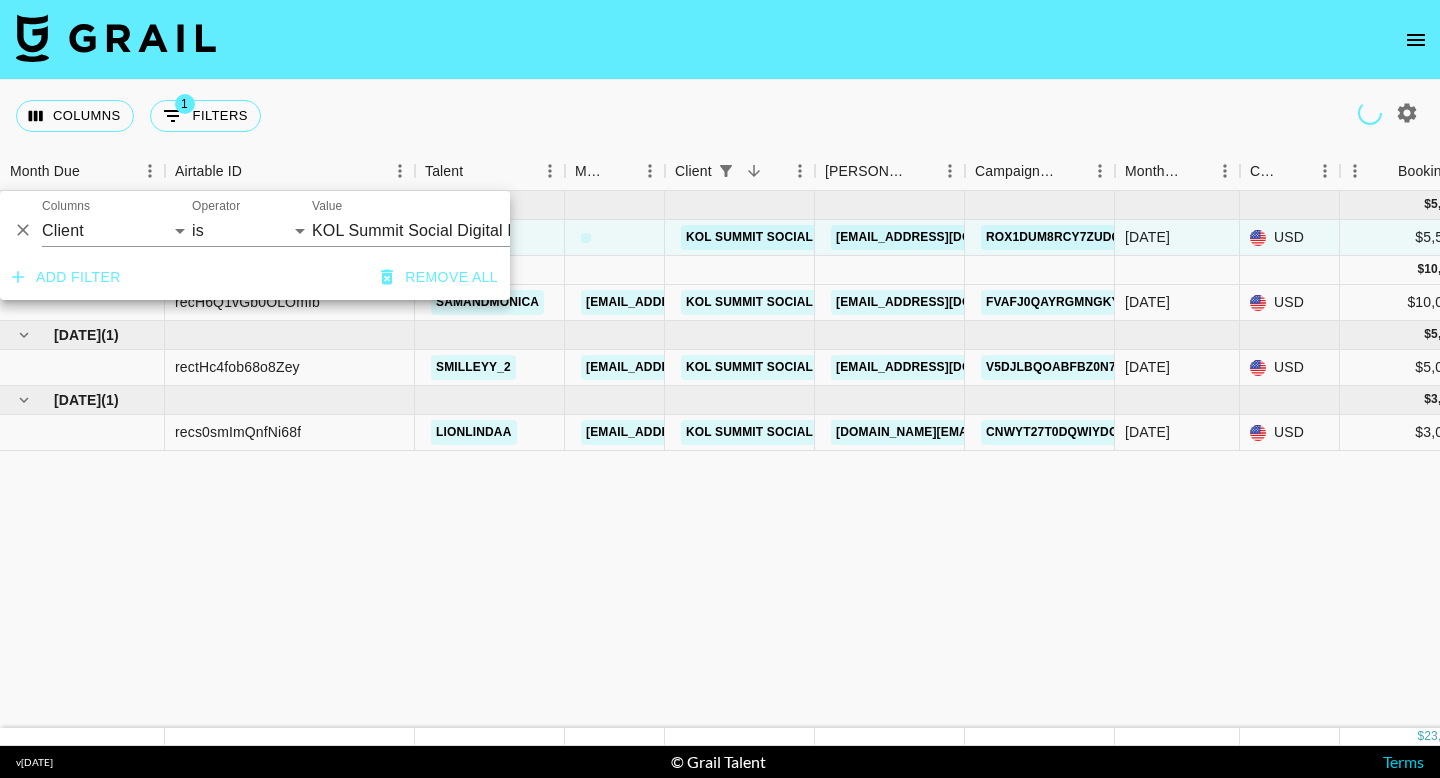 click on "KOL Summit Social Digital Inc" at bounding box center (434, 230) 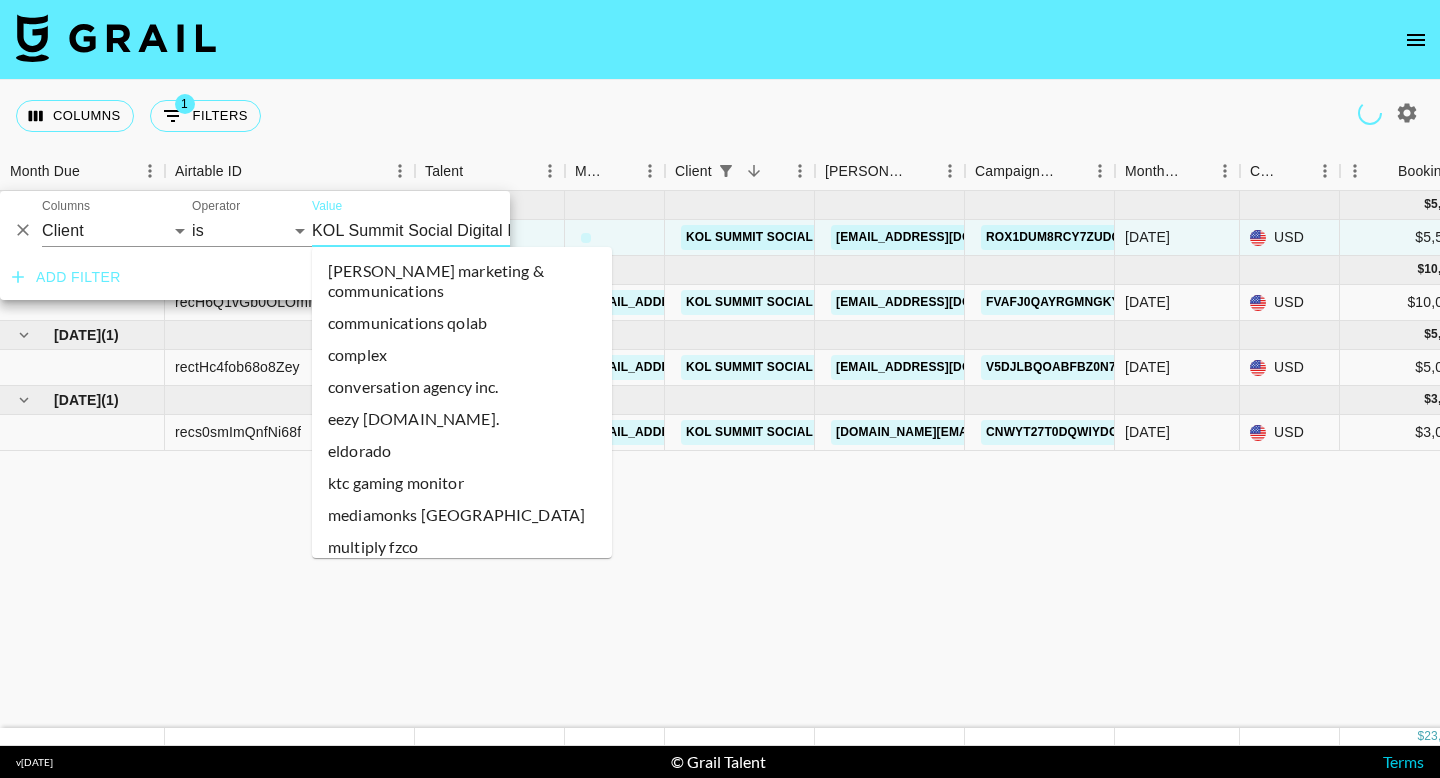 scroll, scrollTop: 36345, scrollLeft: 0, axis: vertical 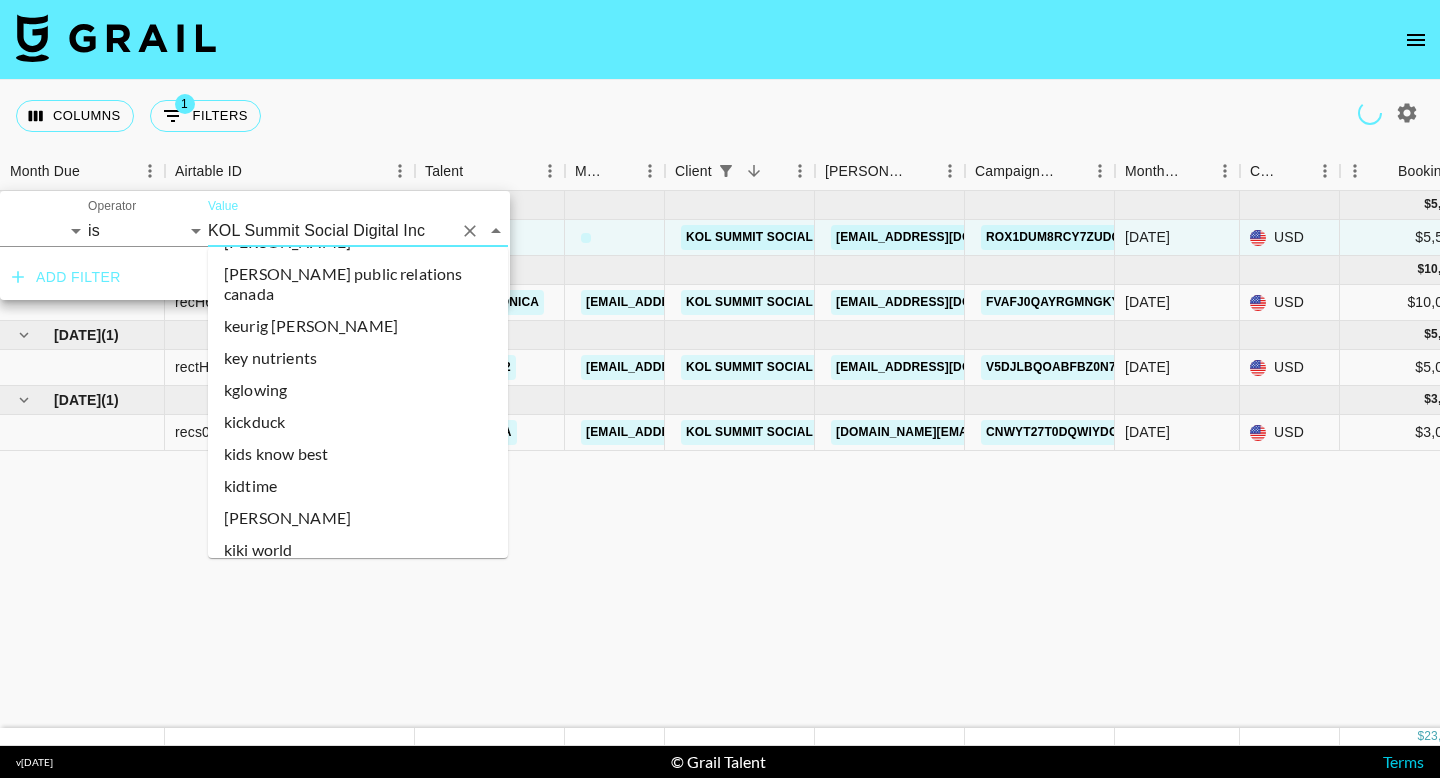 drag, startPoint x: 407, startPoint y: 228, endPoint x: 576, endPoint y: 228, distance: 169 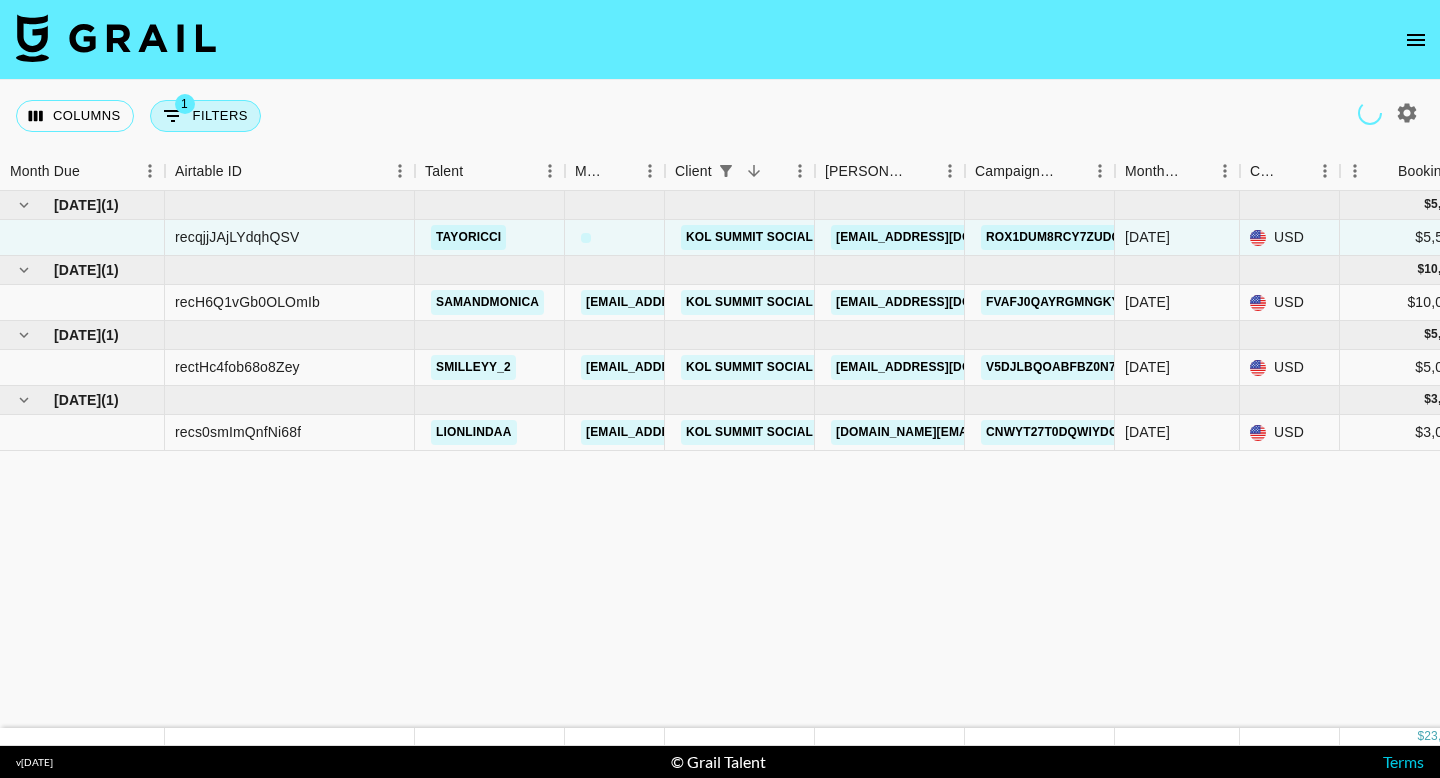 click on "1 Filters" at bounding box center (205, 116) 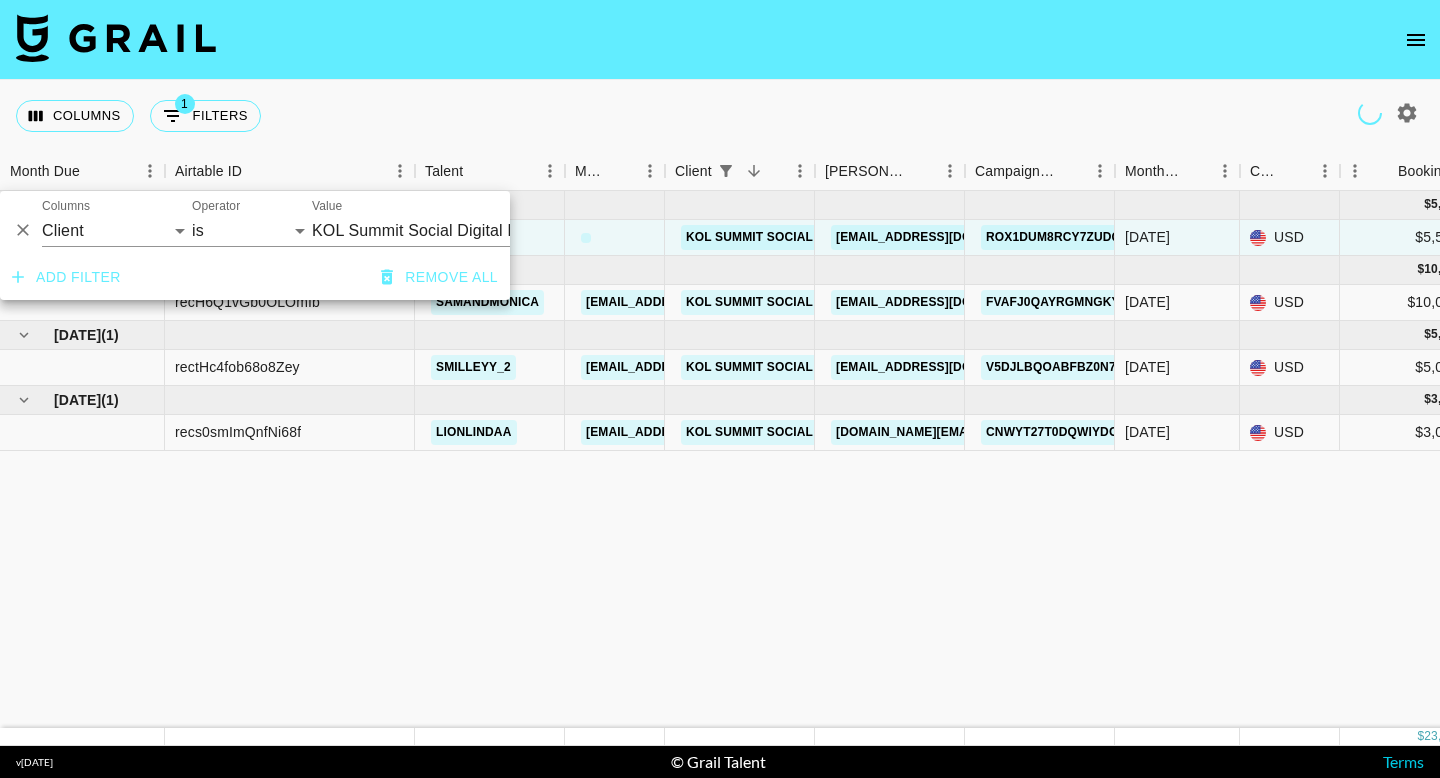 click on "KOL Summit Social Digital Inc" at bounding box center [434, 230] 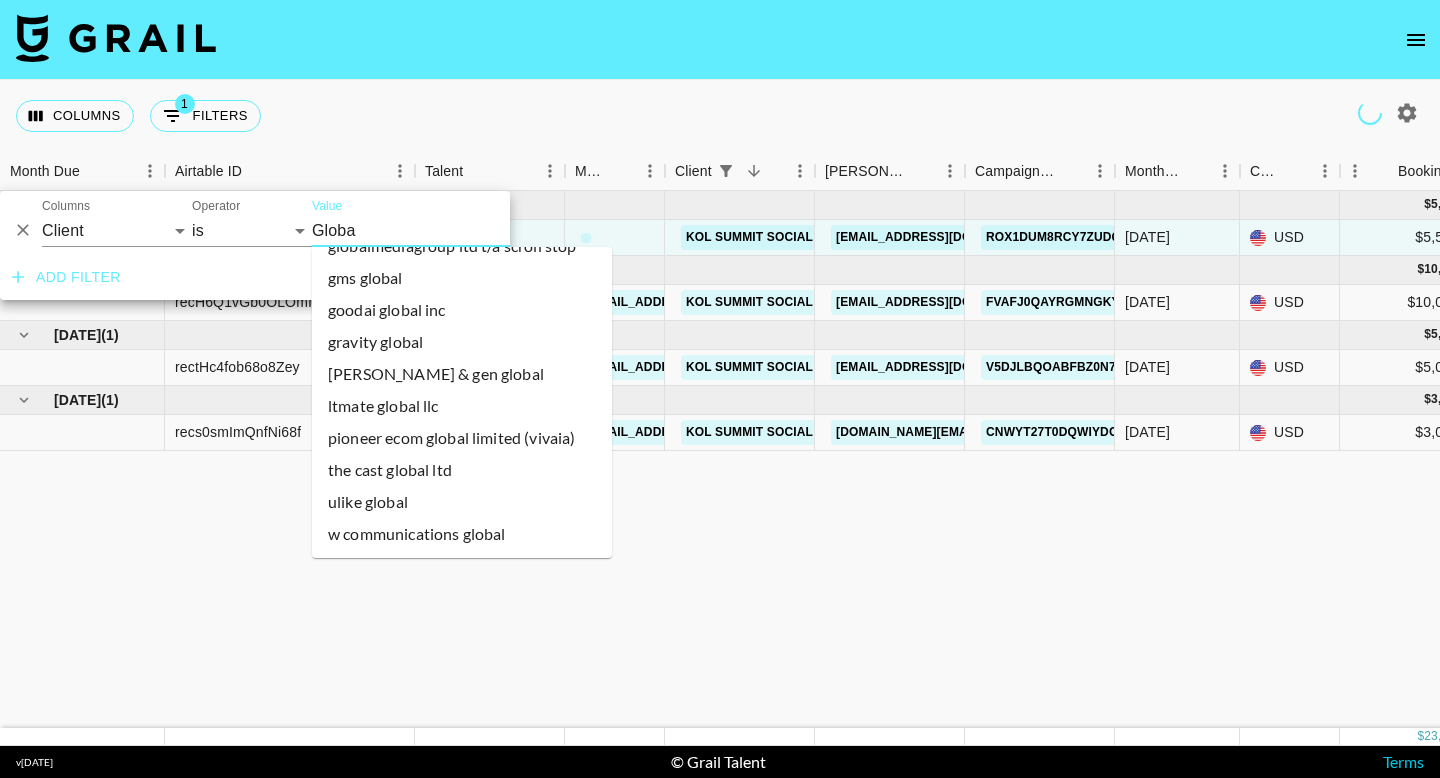 scroll, scrollTop: 0, scrollLeft: 0, axis: both 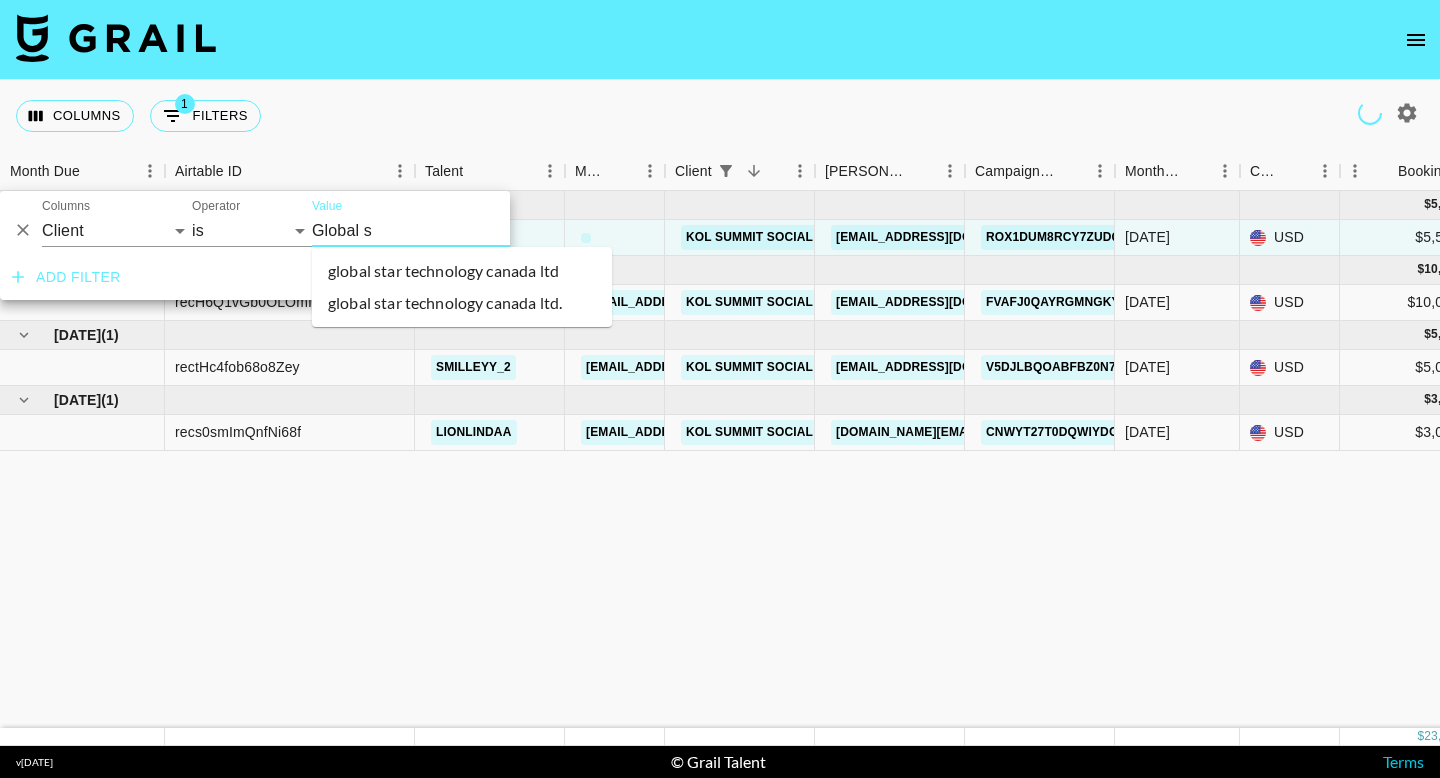 click on "global star technology canada ltd." at bounding box center (462, 303) 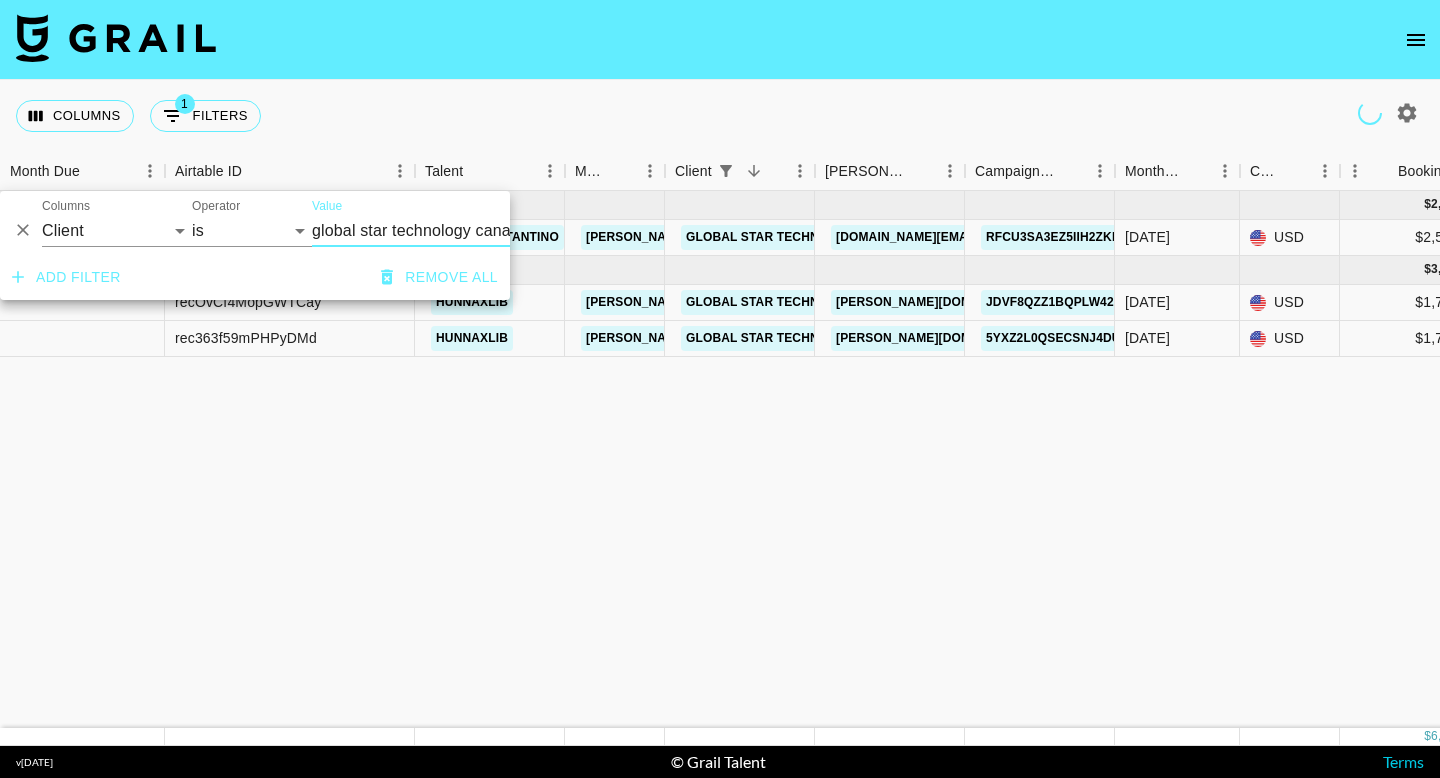 type on "Global Star Technology Canada LTD." 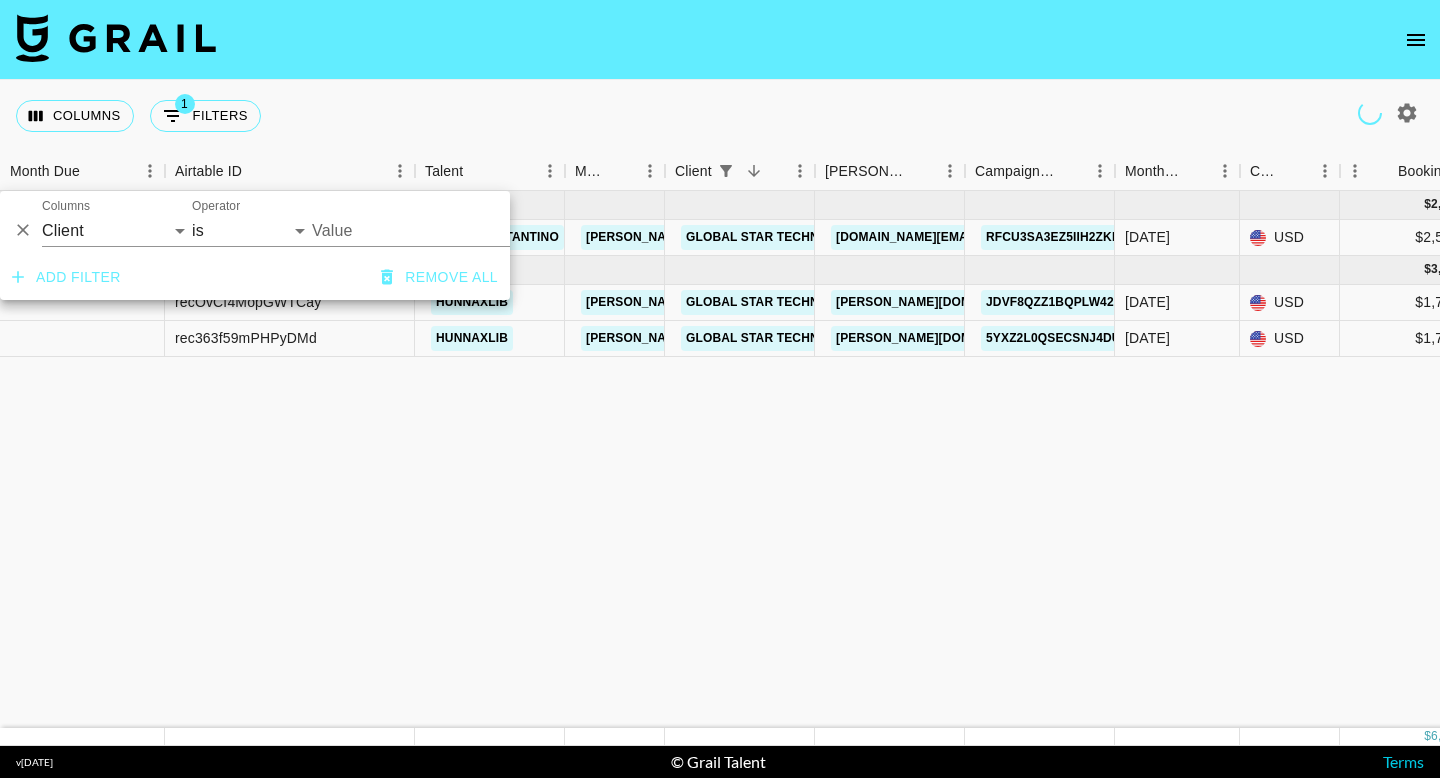 type on "Global Star Technology Canada LTD." 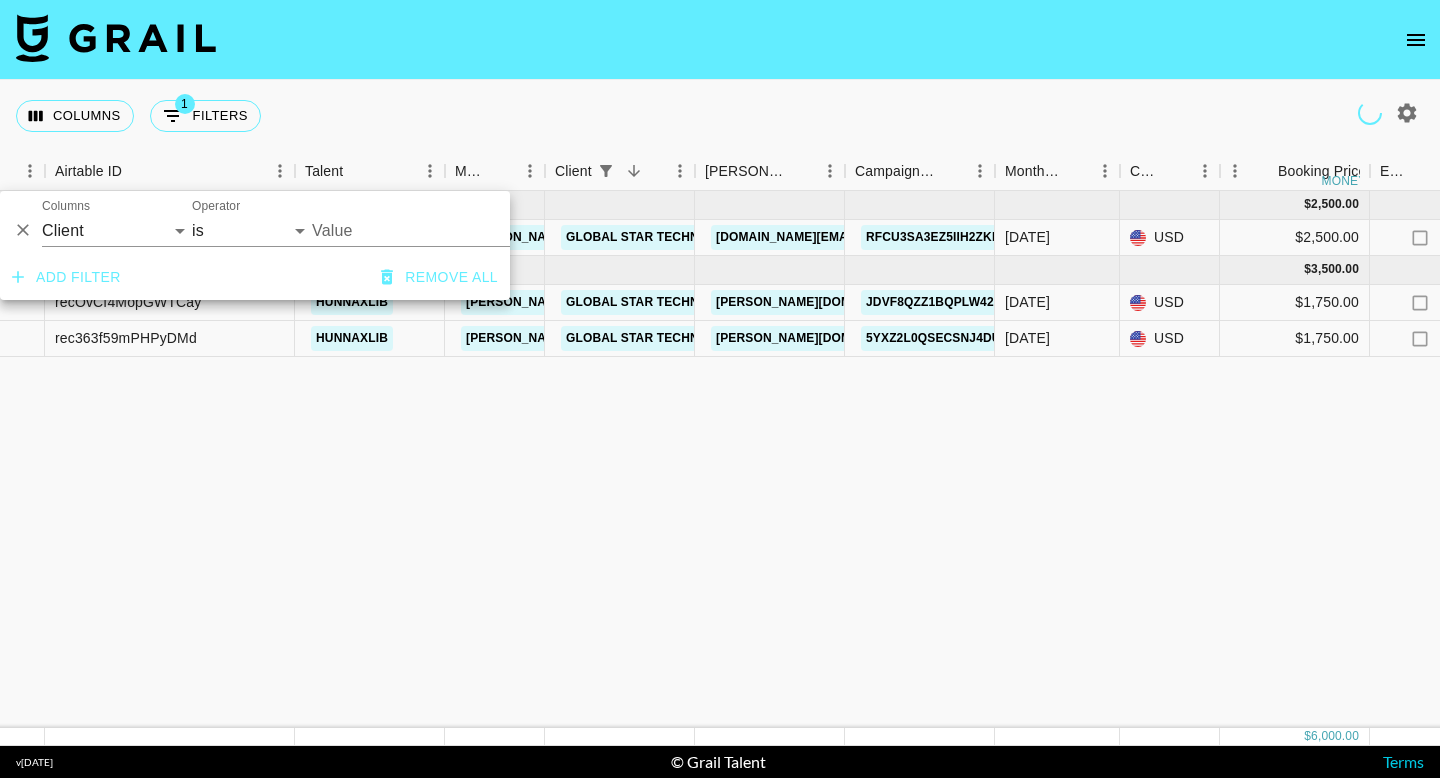 type on "Global Star Technology Canada LTD." 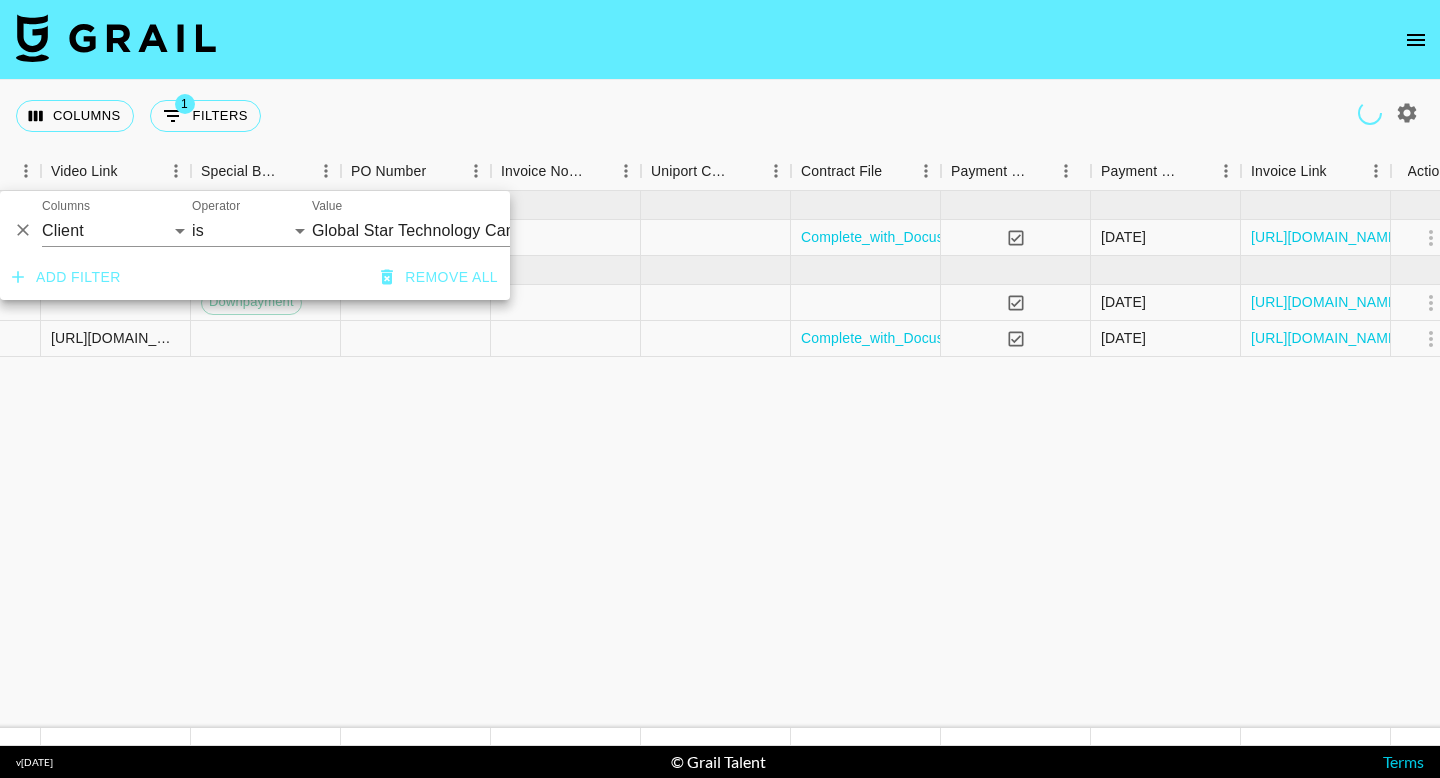 scroll, scrollTop: 0, scrollLeft: 1880, axis: horizontal 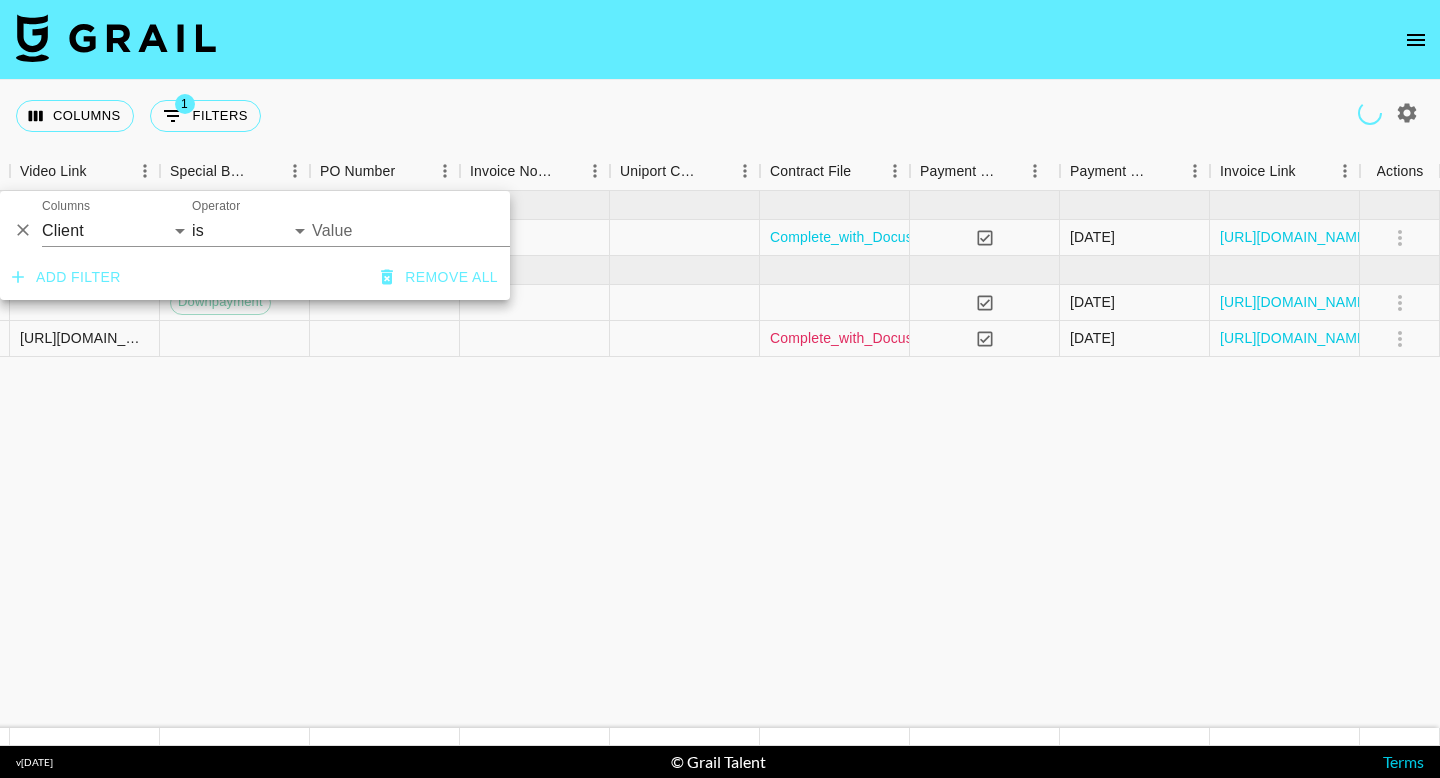type on "Global Star Technology Canada LTD." 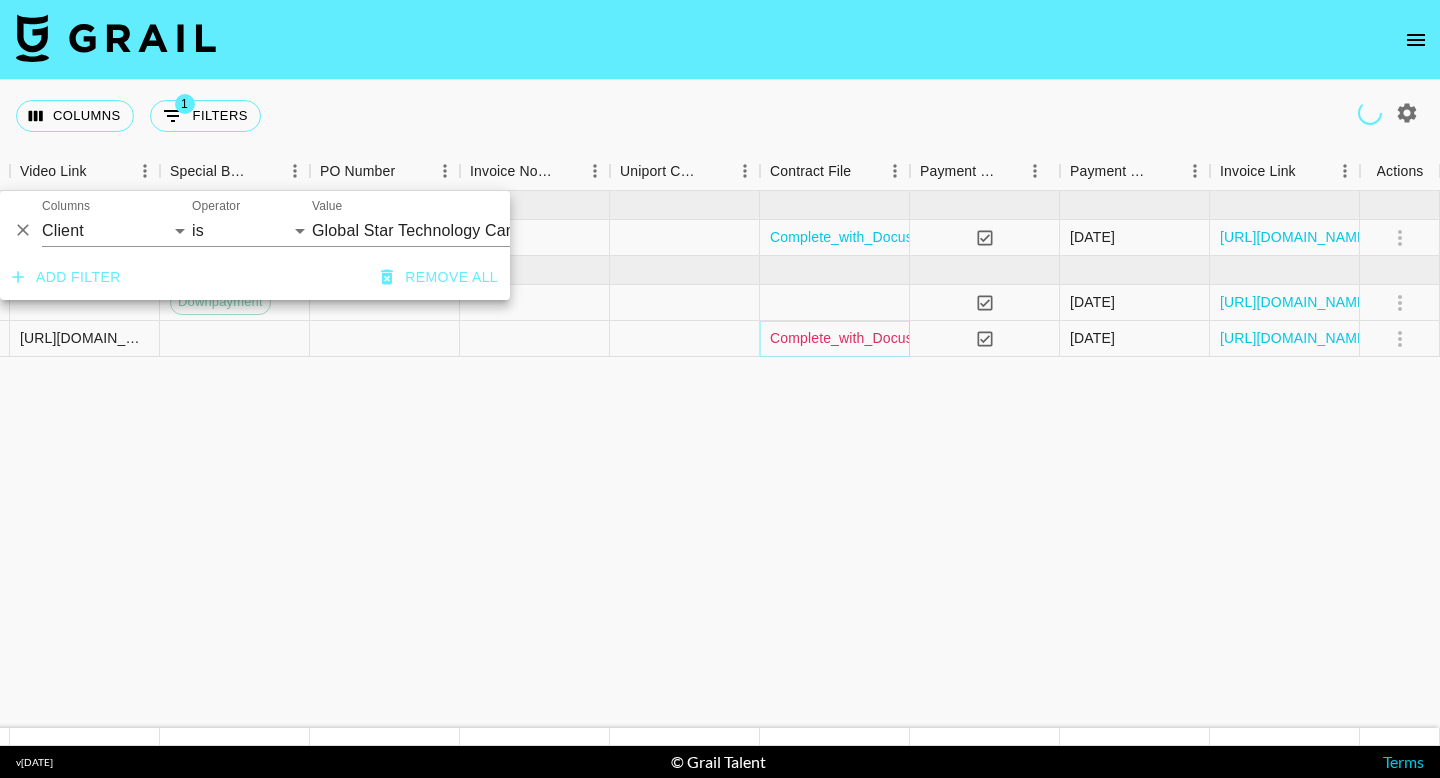 click on "Complete_with_Docusign_@hunnaxlib_x_Govee_US.pdf" at bounding box center (951, 338) 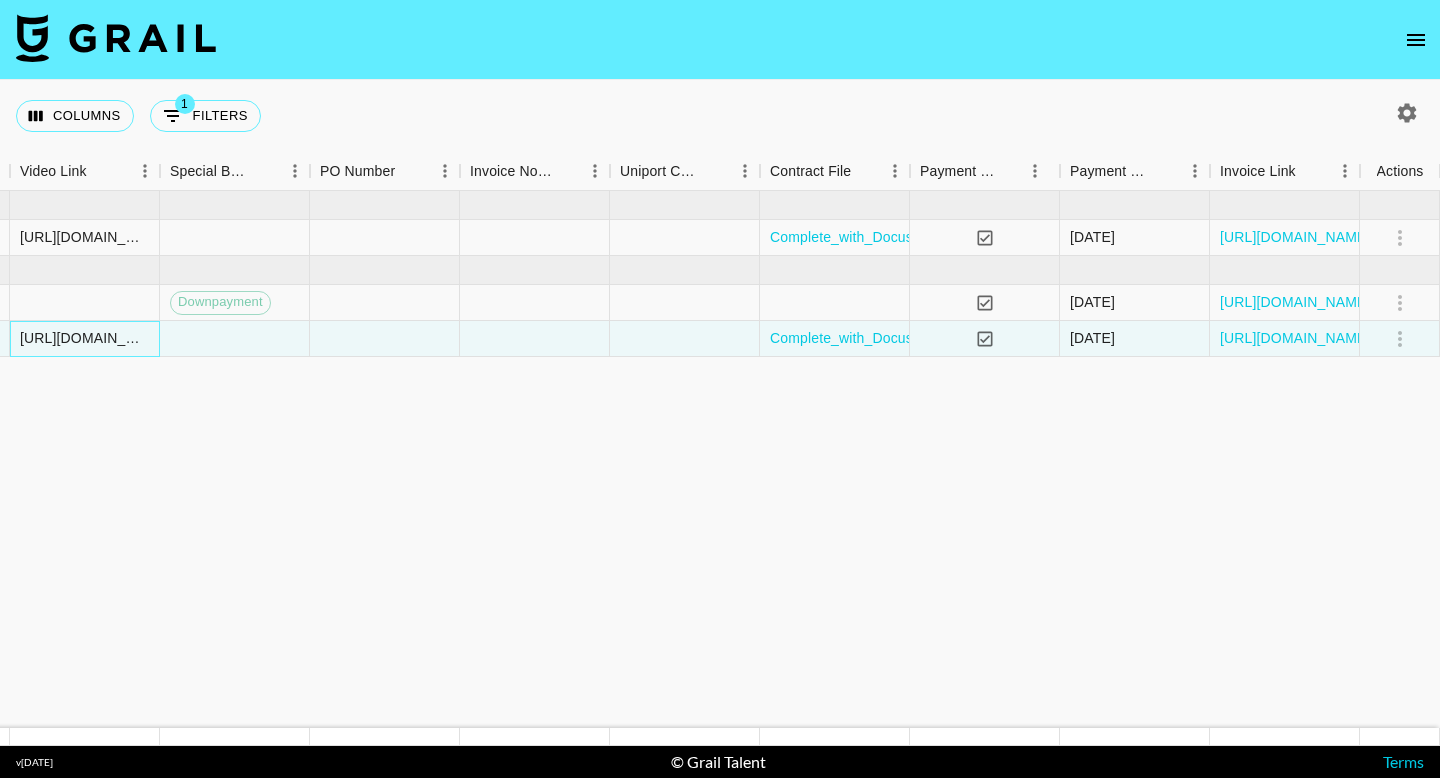 click on "[URL][DOMAIN_NAME]" at bounding box center (84, 338) 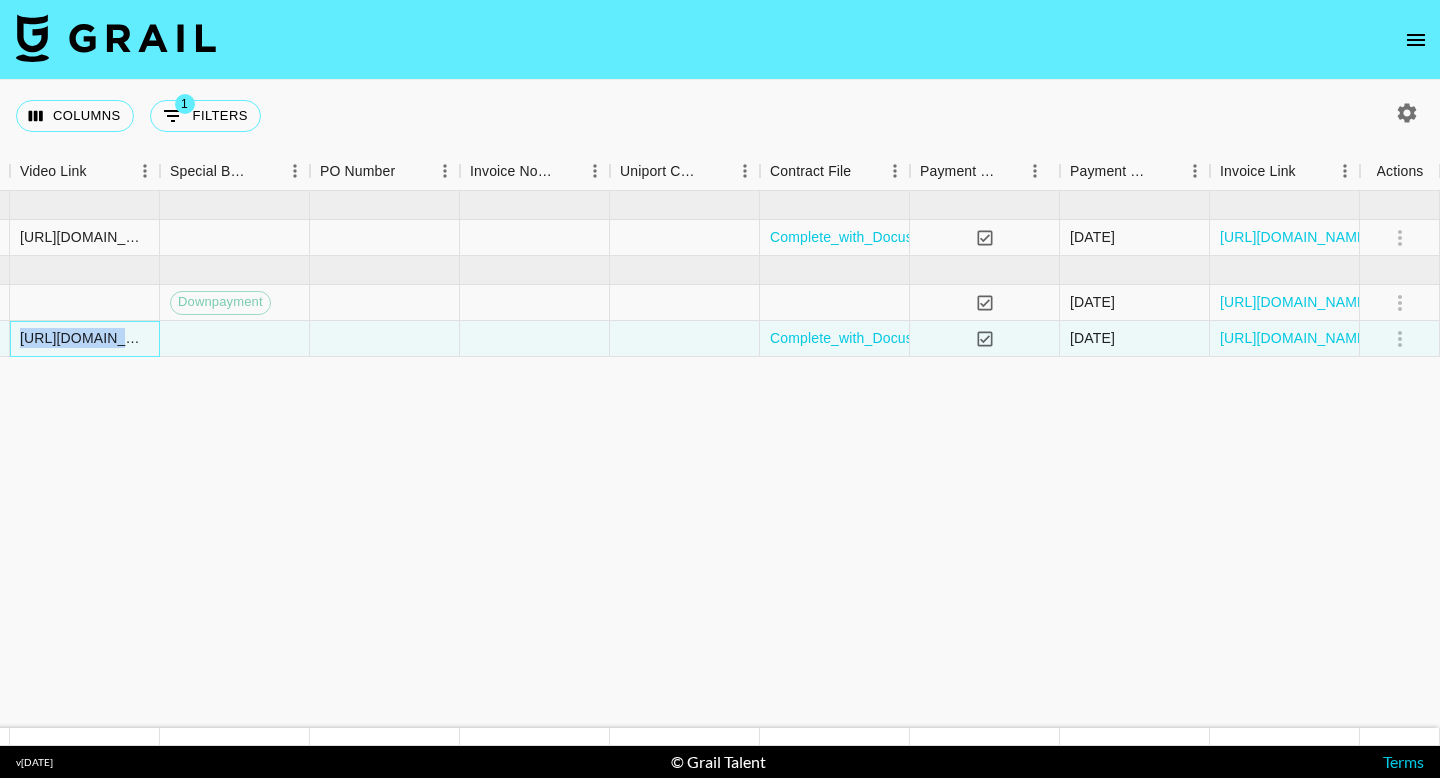 drag, startPoint x: 22, startPoint y: 338, endPoint x: 252, endPoint y: 345, distance: 230.10649 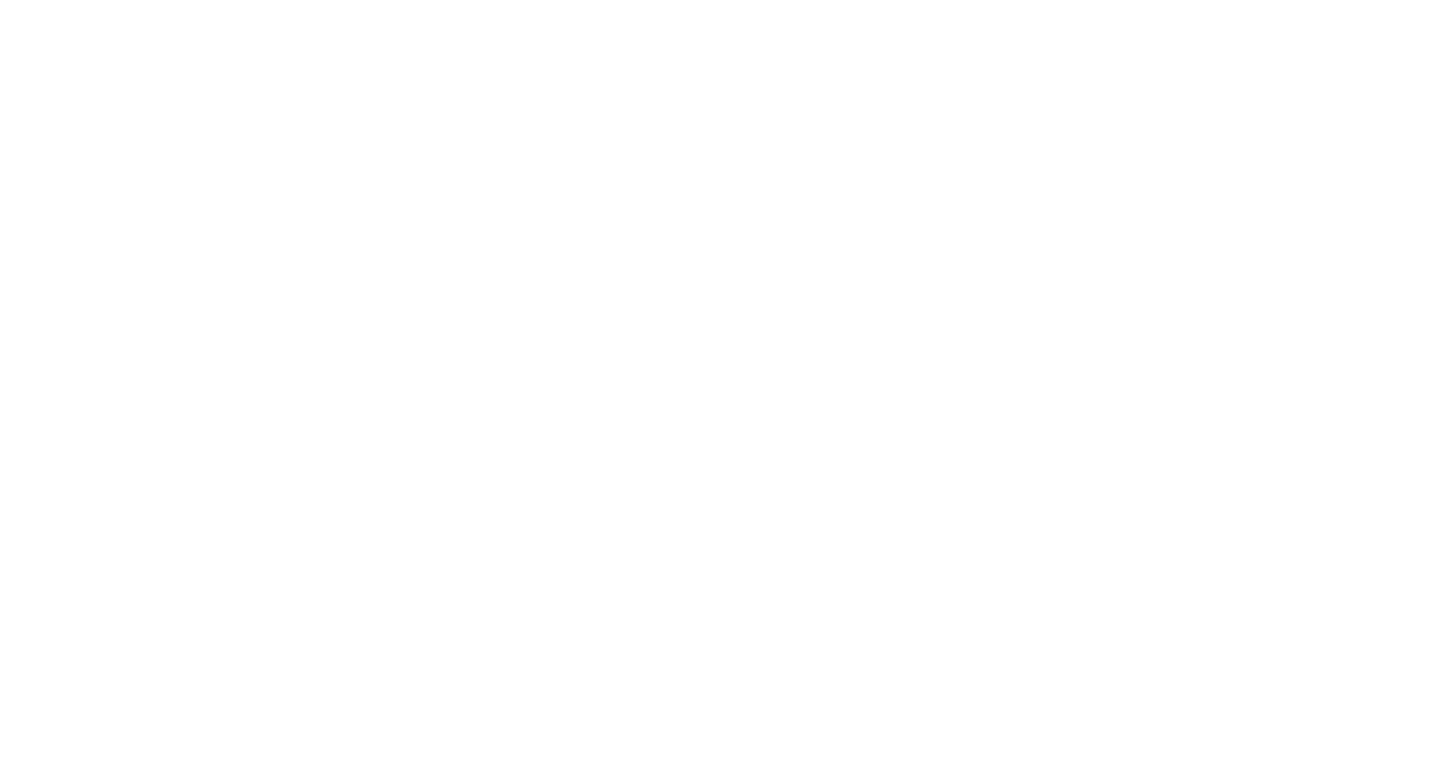 scroll, scrollTop: 0, scrollLeft: 0, axis: both 